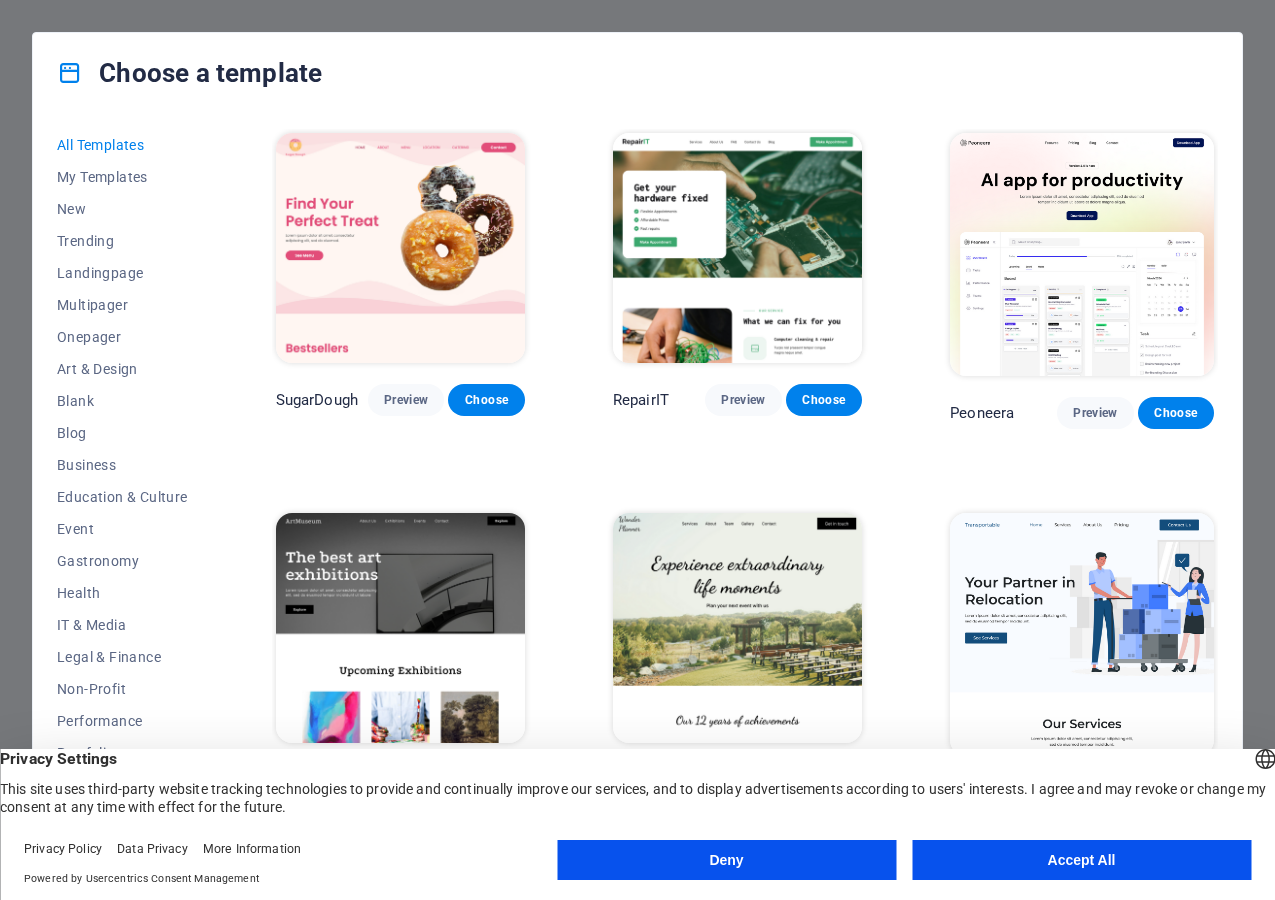 scroll, scrollTop: 0, scrollLeft: 0, axis: both 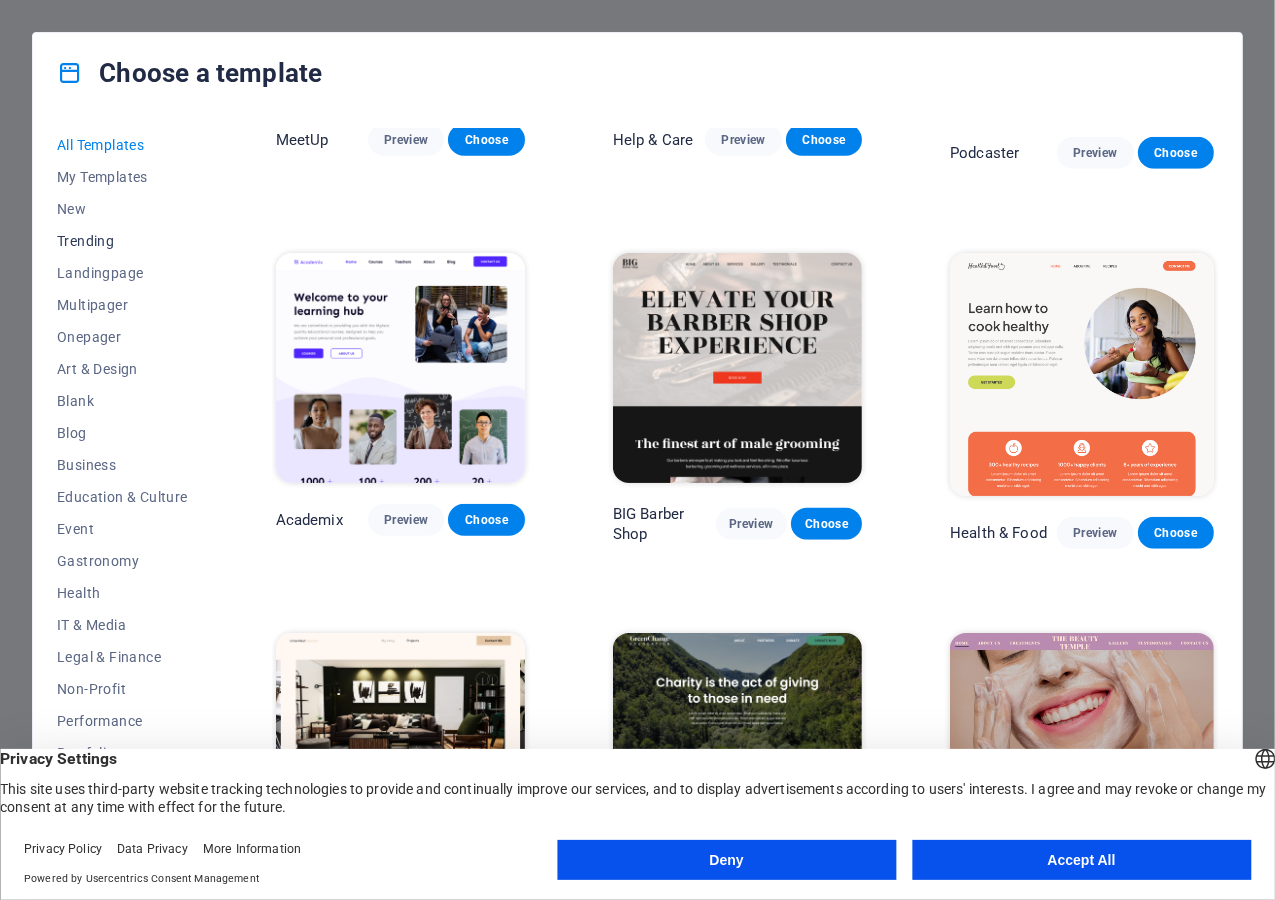 click on "Trending" at bounding box center (122, 241) 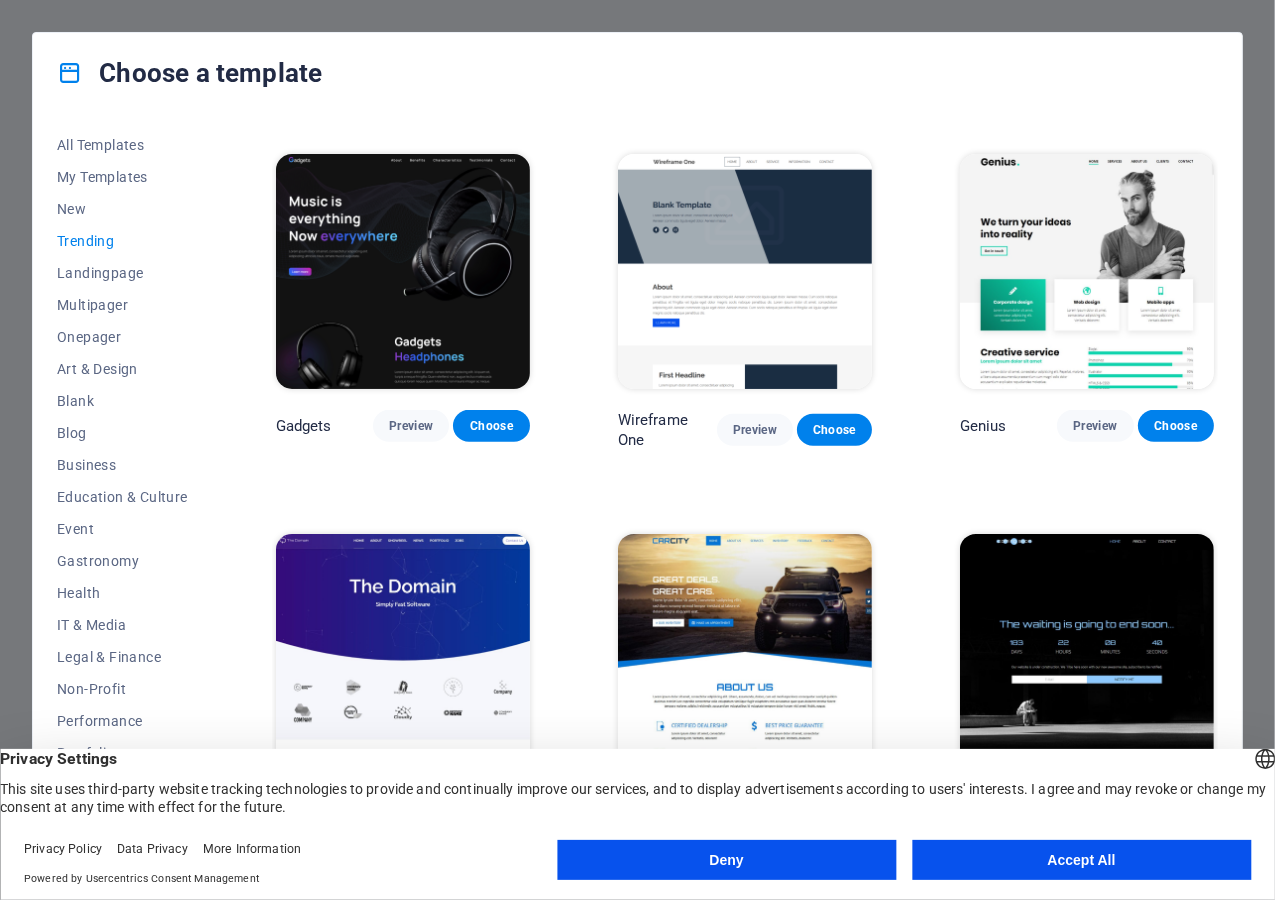 scroll, scrollTop: 1445, scrollLeft: 0, axis: vertical 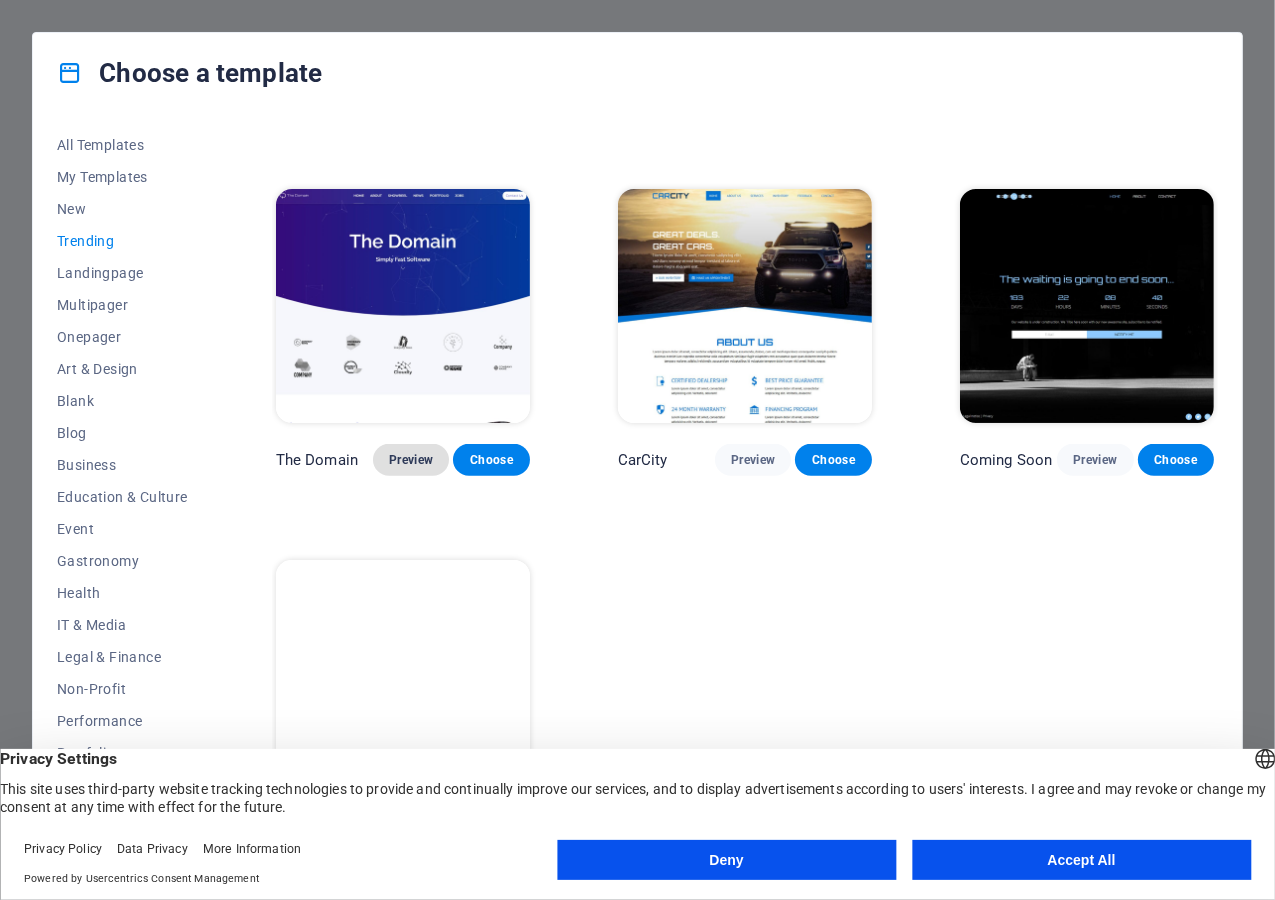 click on "Preview" at bounding box center [411, 460] 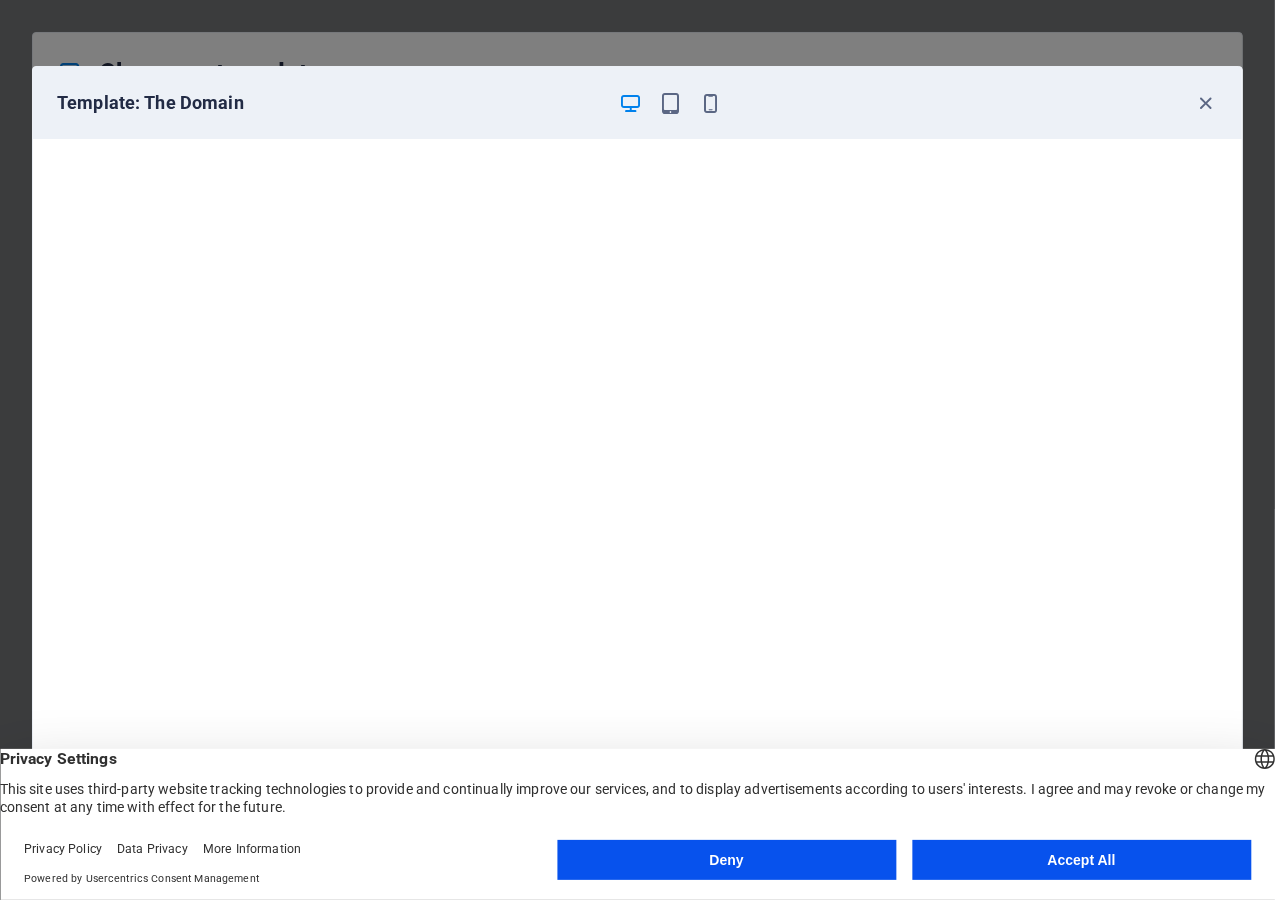 click on "Accept All" at bounding box center [1081, 860] 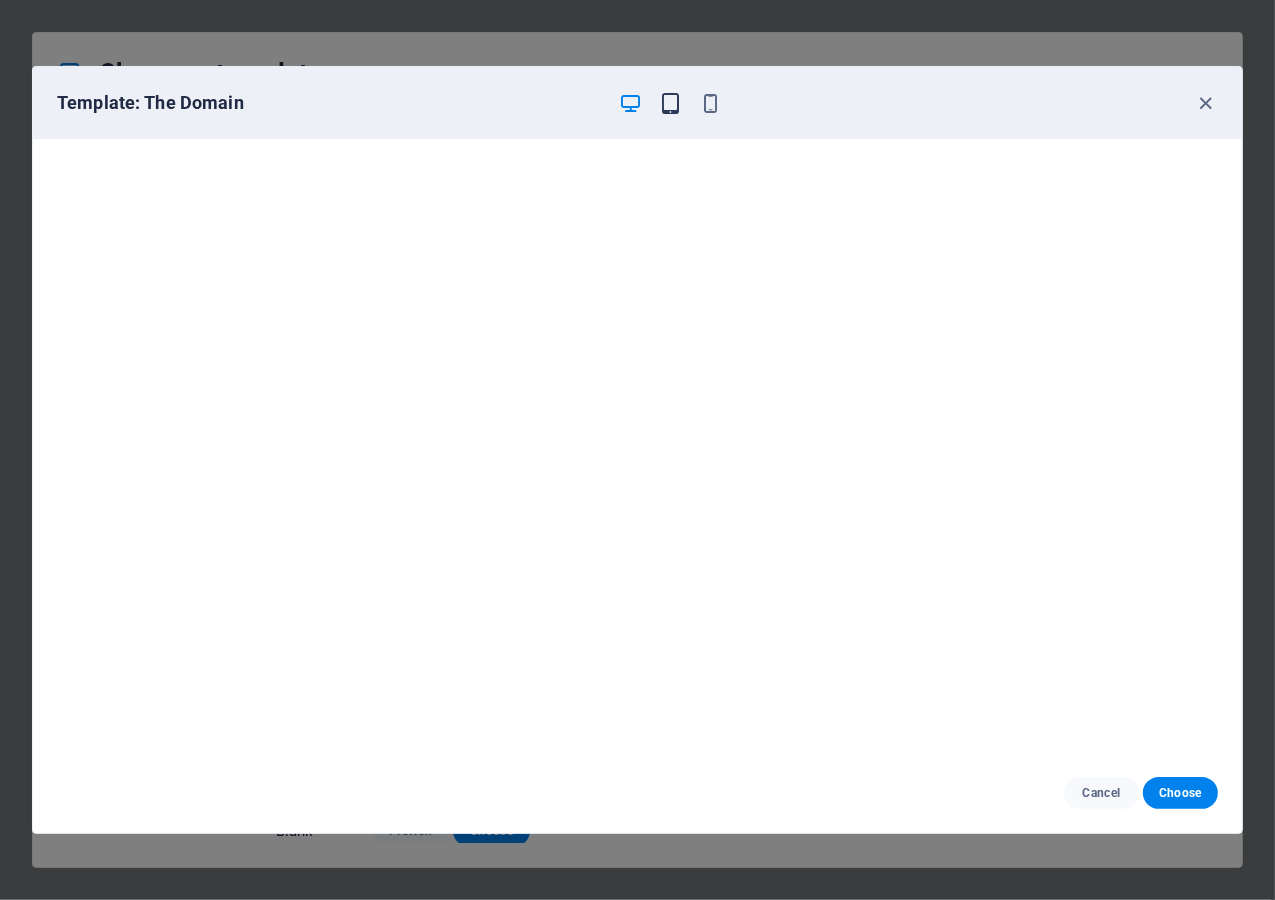 click at bounding box center [670, 103] 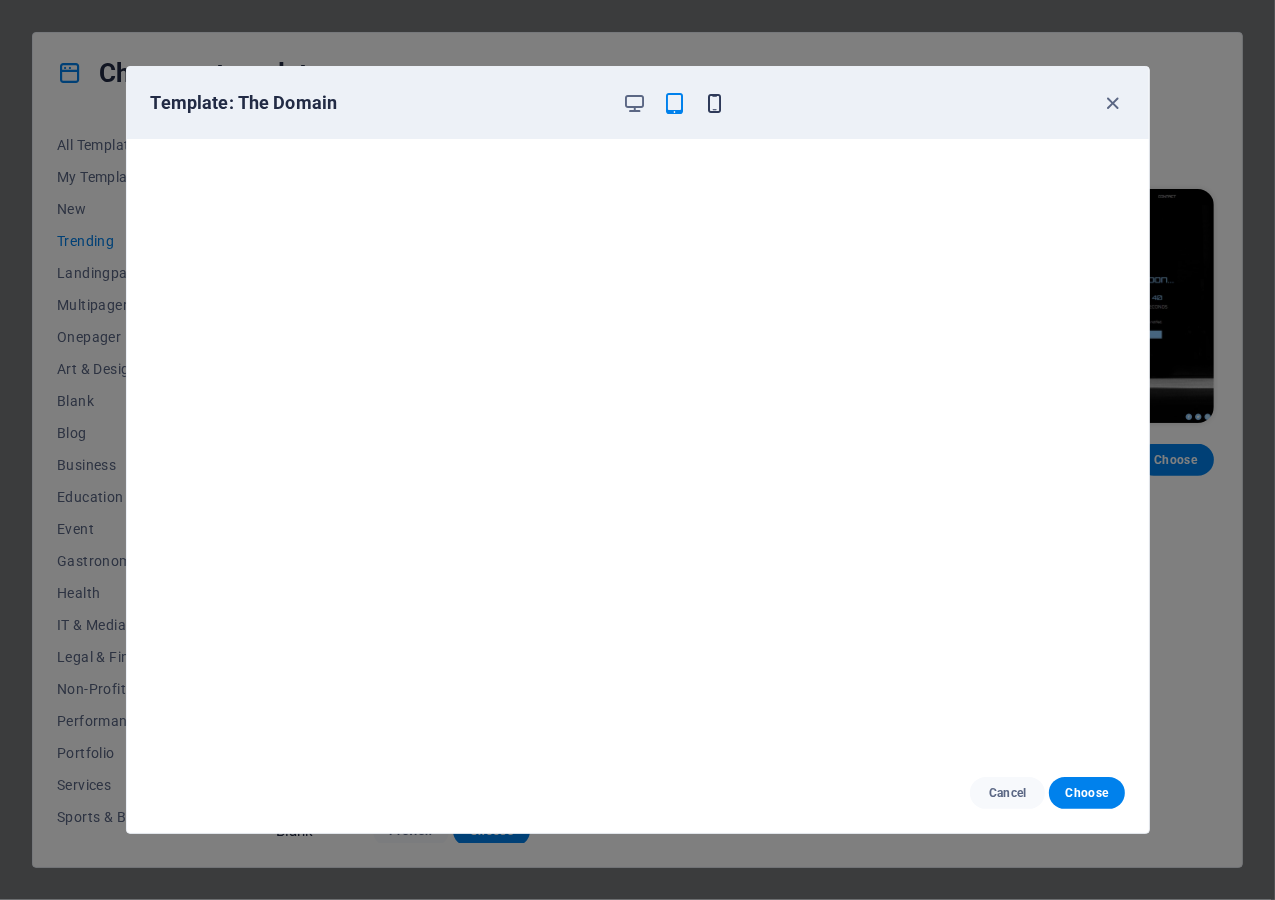 click at bounding box center (714, 103) 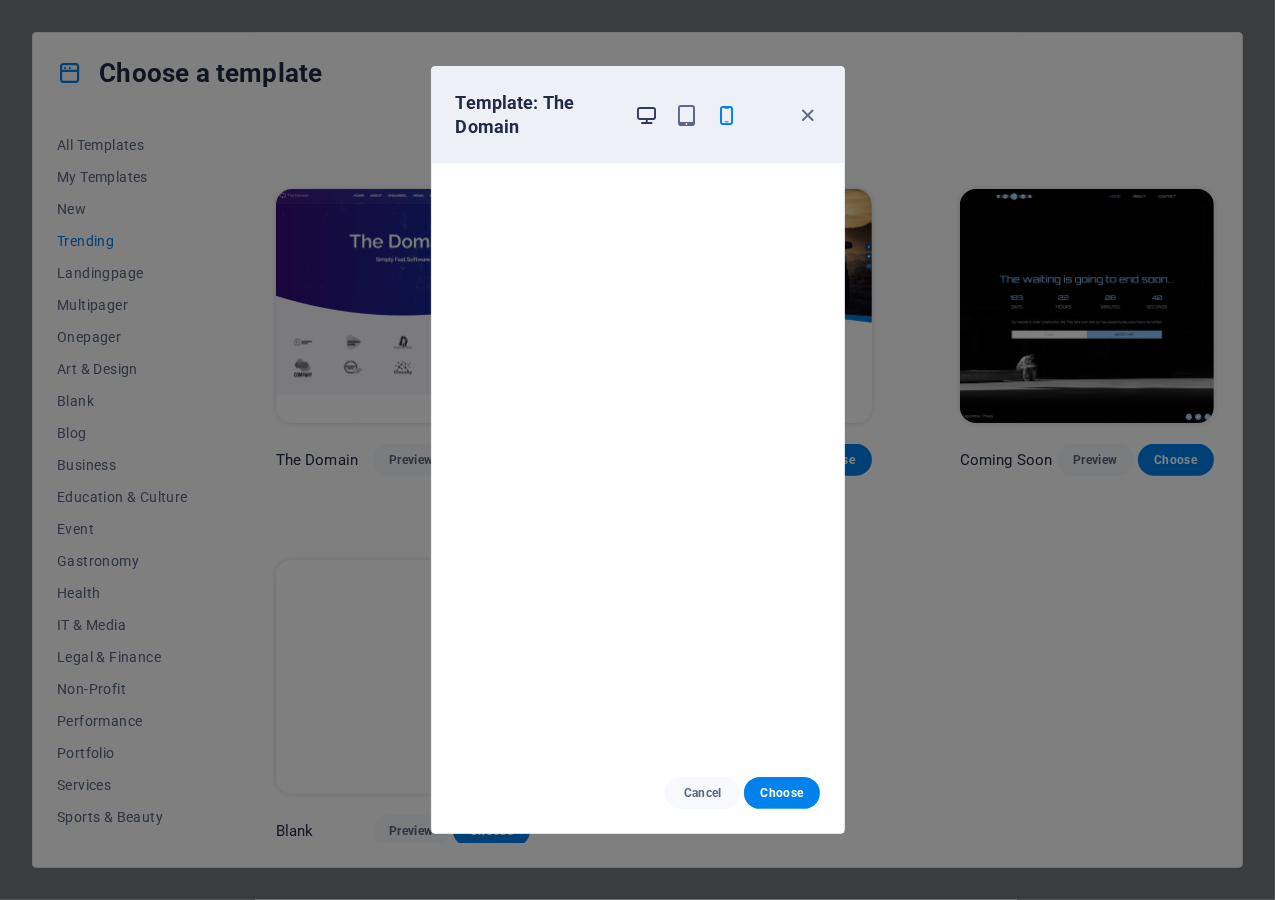 click at bounding box center (646, 115) 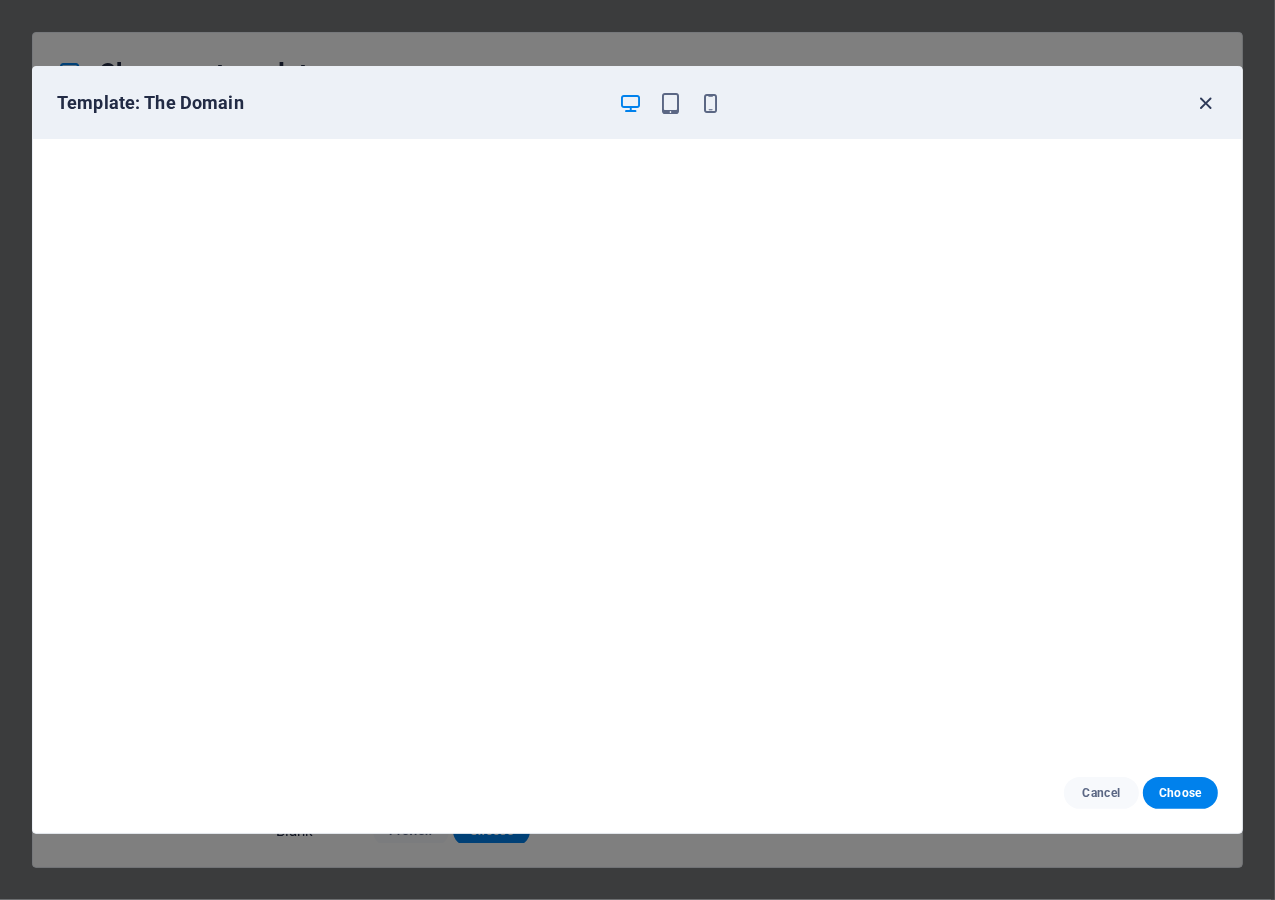 click at bounding box center [1206, 103] 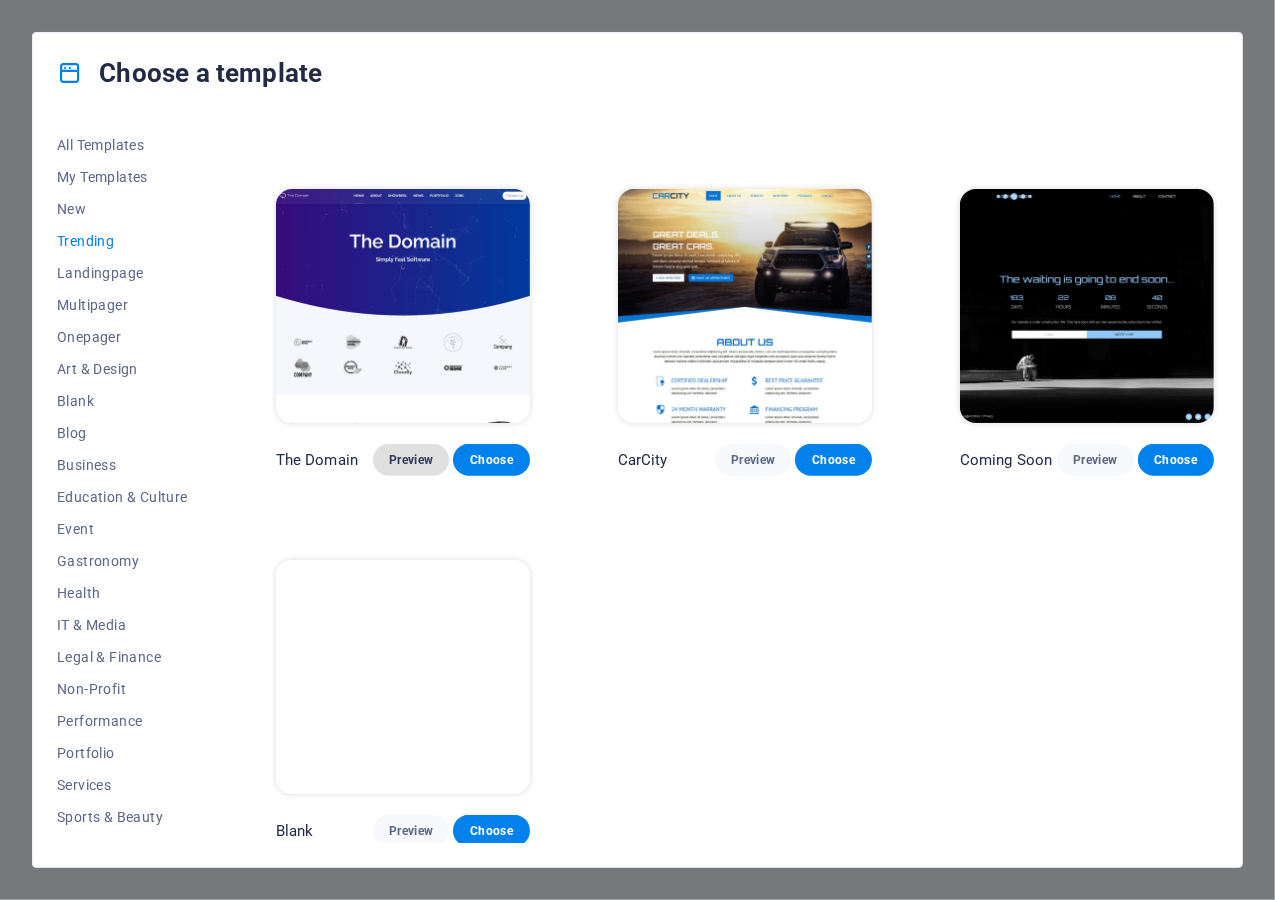click on "Preview" at bounding box center (411, 460) 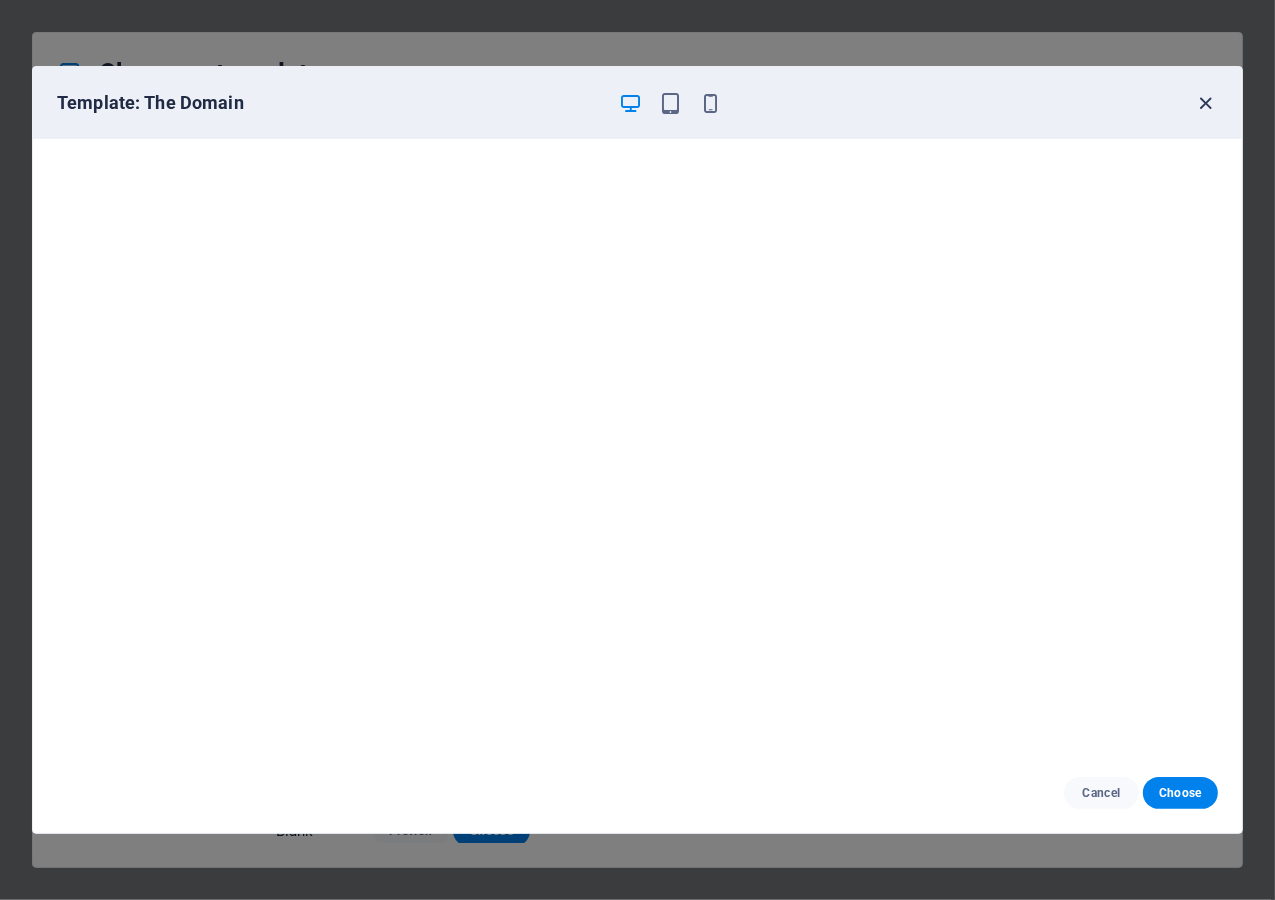 click at bounding box center (1206, 103) 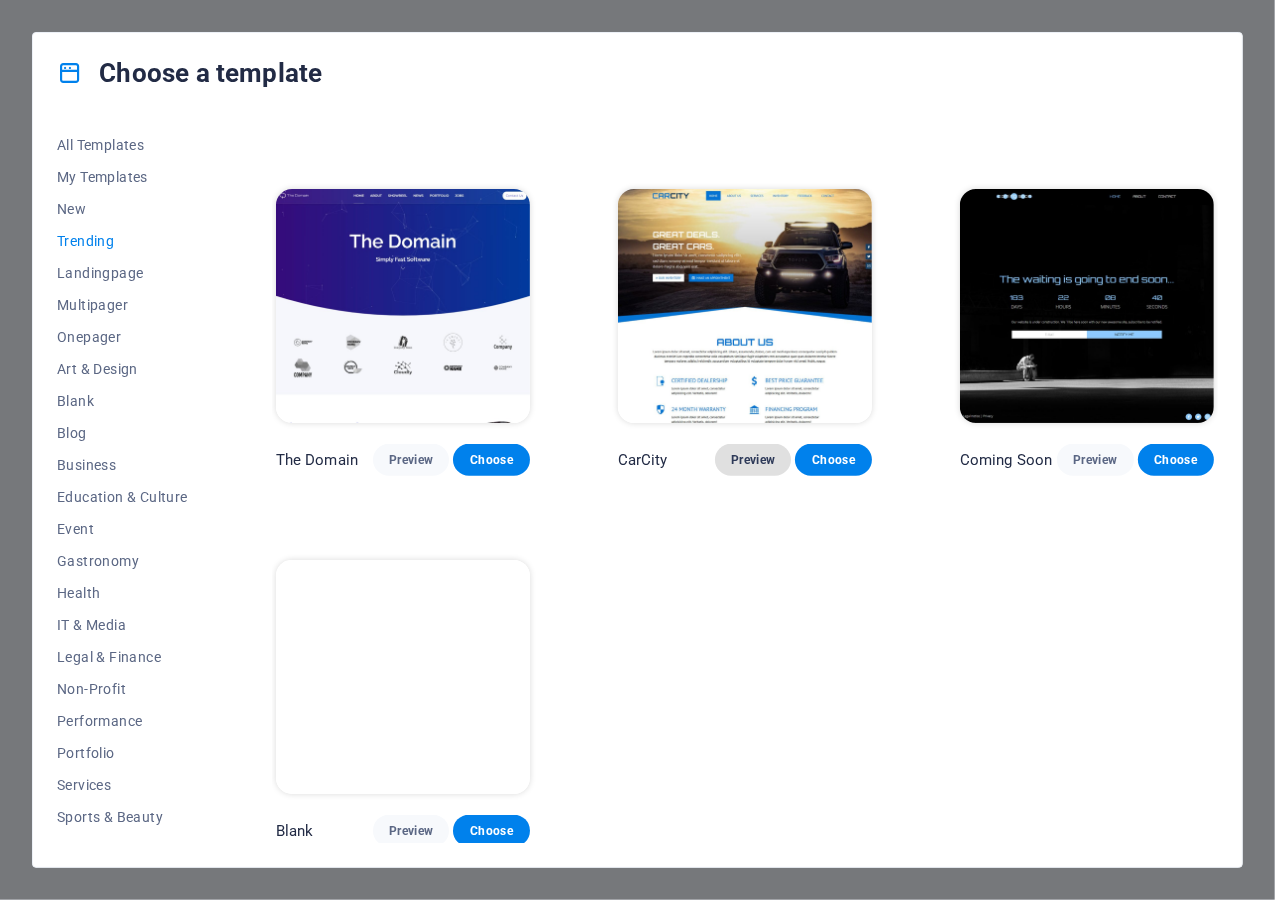 click on "Preview" at bounding box center (753, 460) 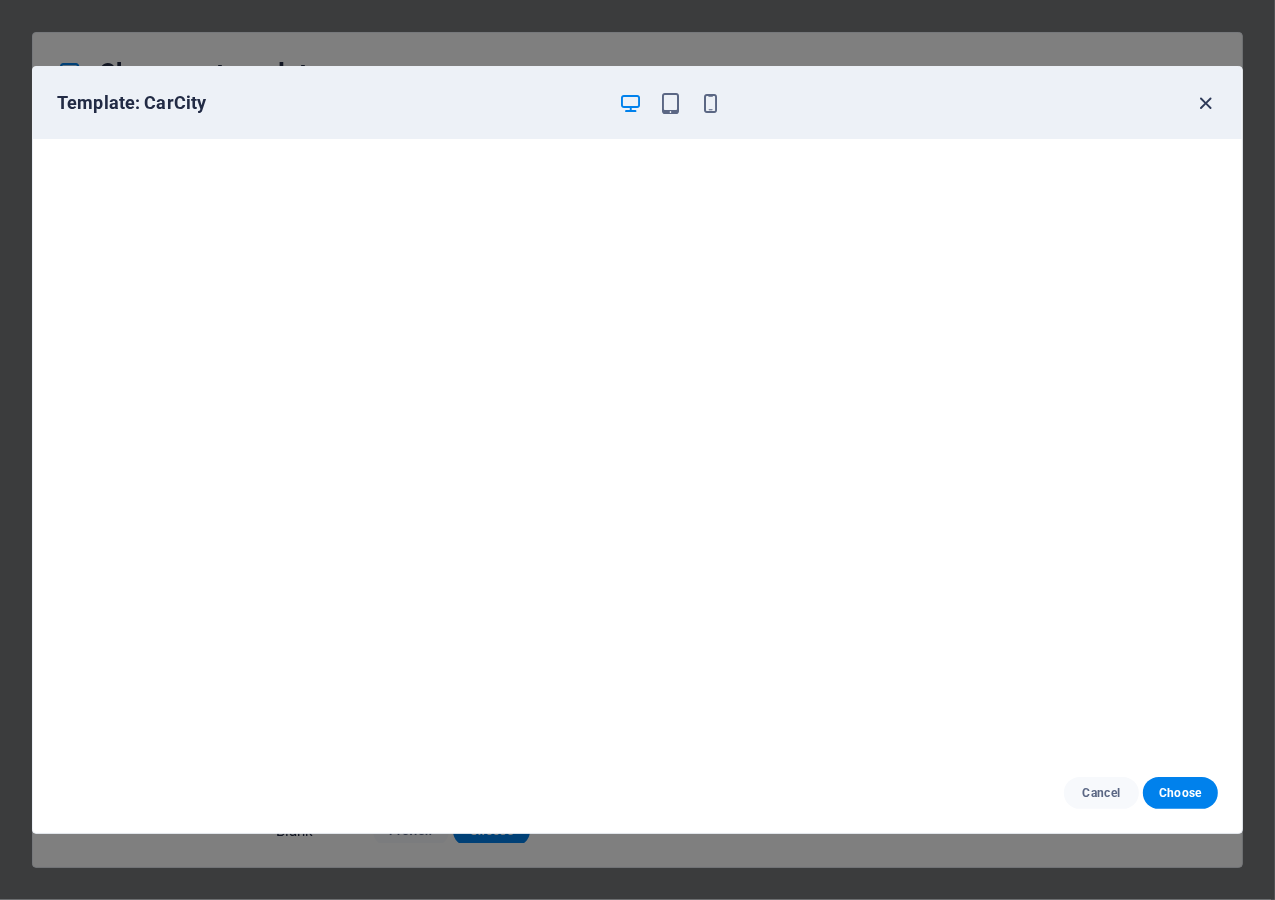 click at bounding box center (1206, 103) 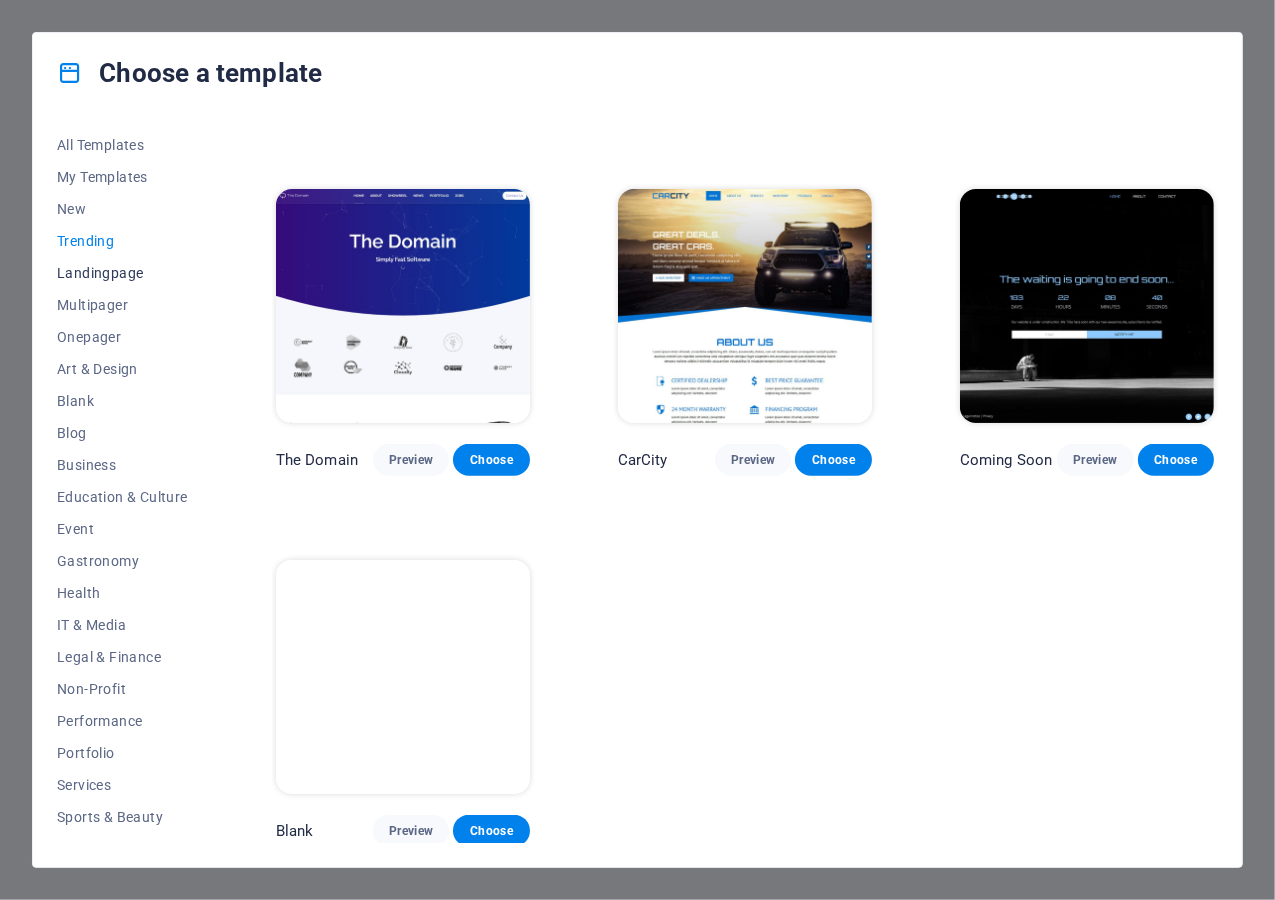 click on "Landingpage" at bounding box center (122, 273) 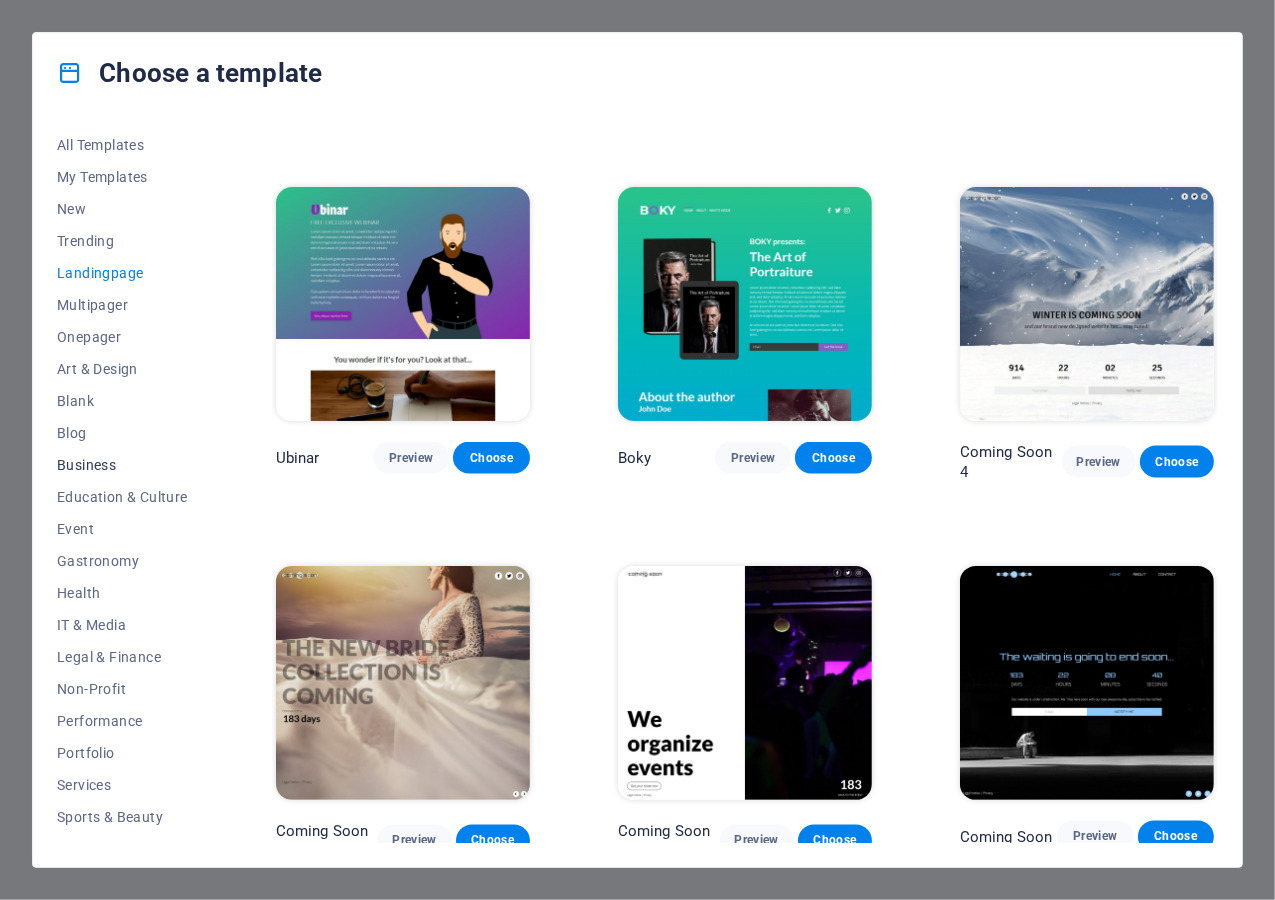 click on "Business" at bounding box center [122, 465] 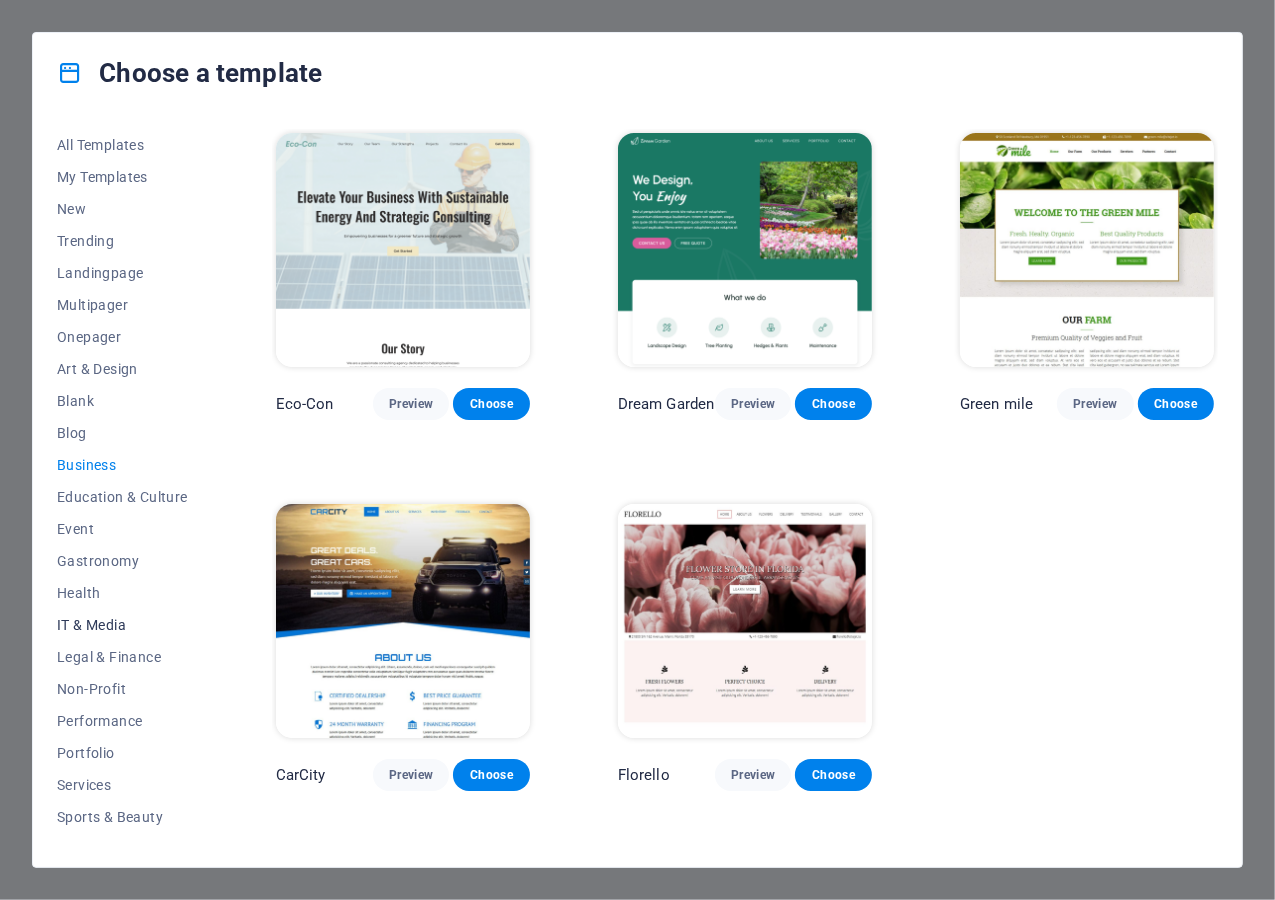 click on "IT & Media" at bounding box center [122, 625] 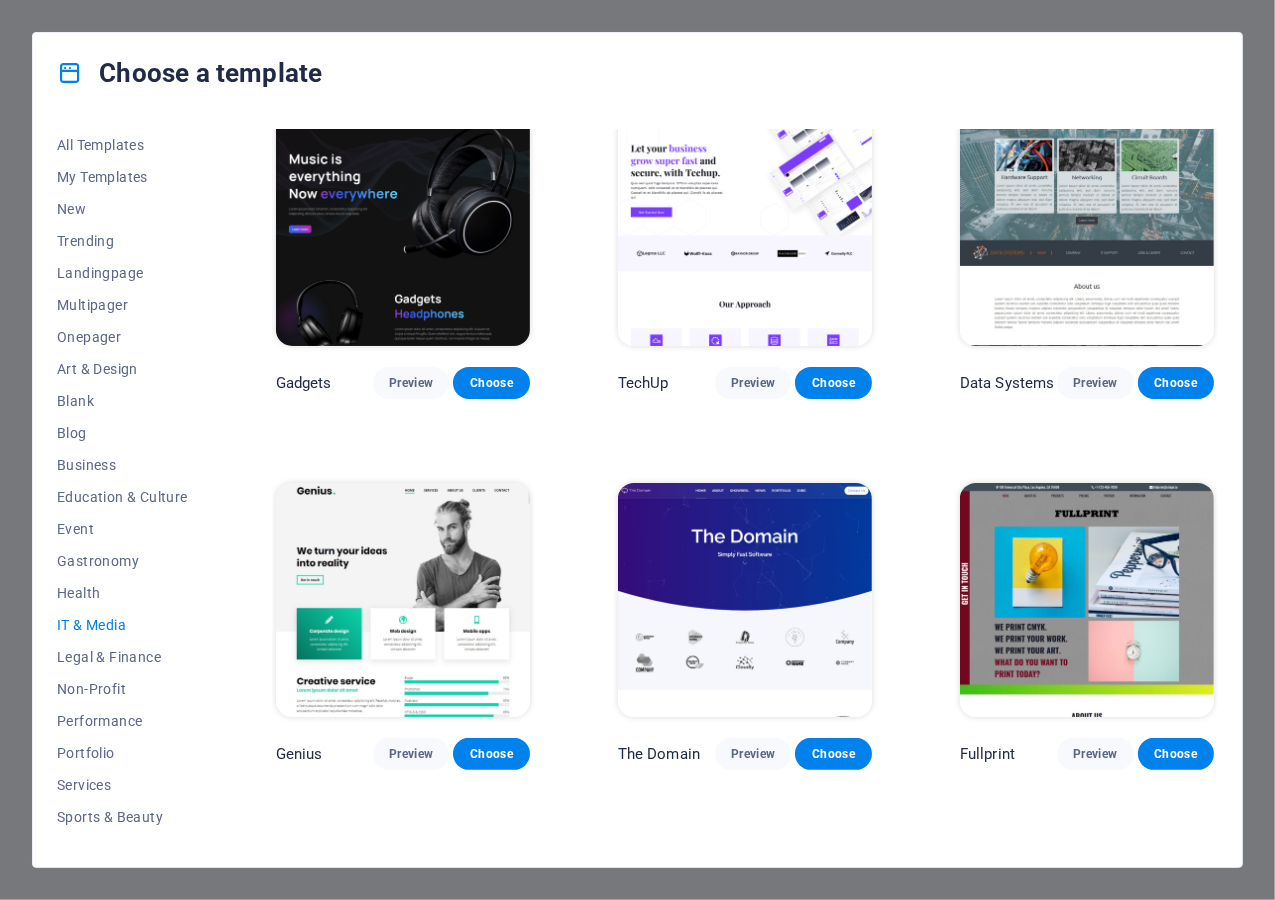 scroll, scrollTop: 698, scrollLeft: 0, axis: vertical 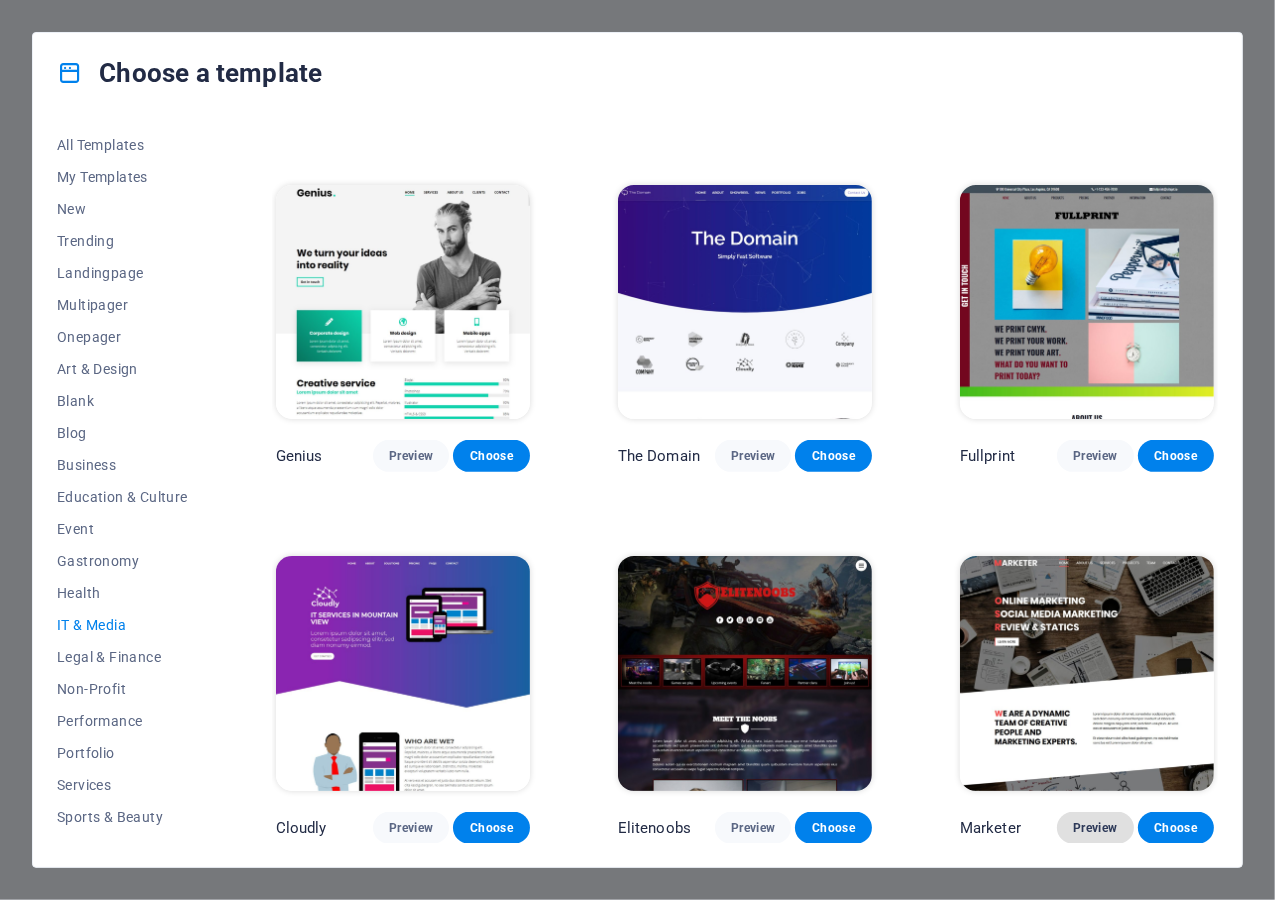 click on "Preview" at bounding box center (1095, 828) 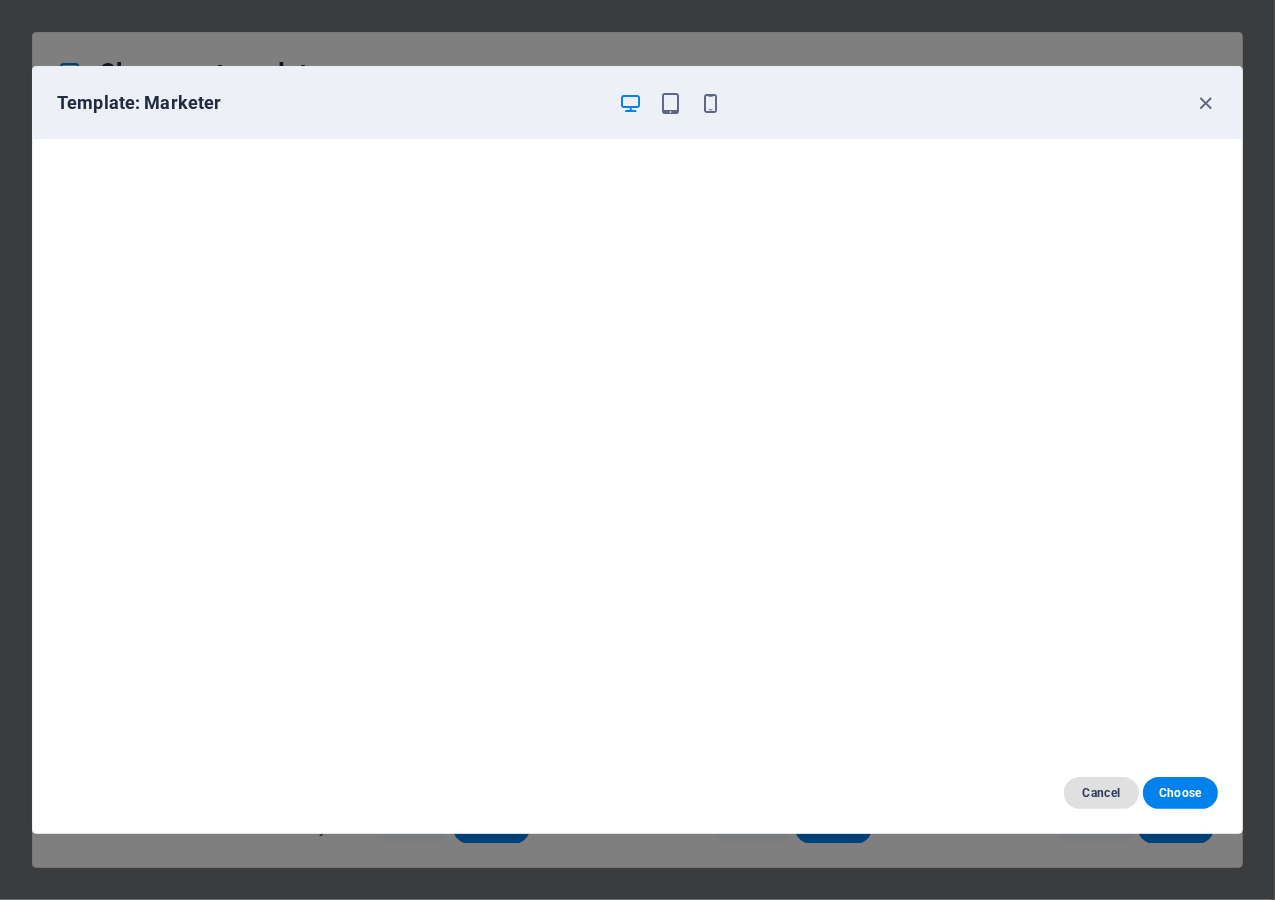 click on "Cancel" at bounding box center [1101, 793] 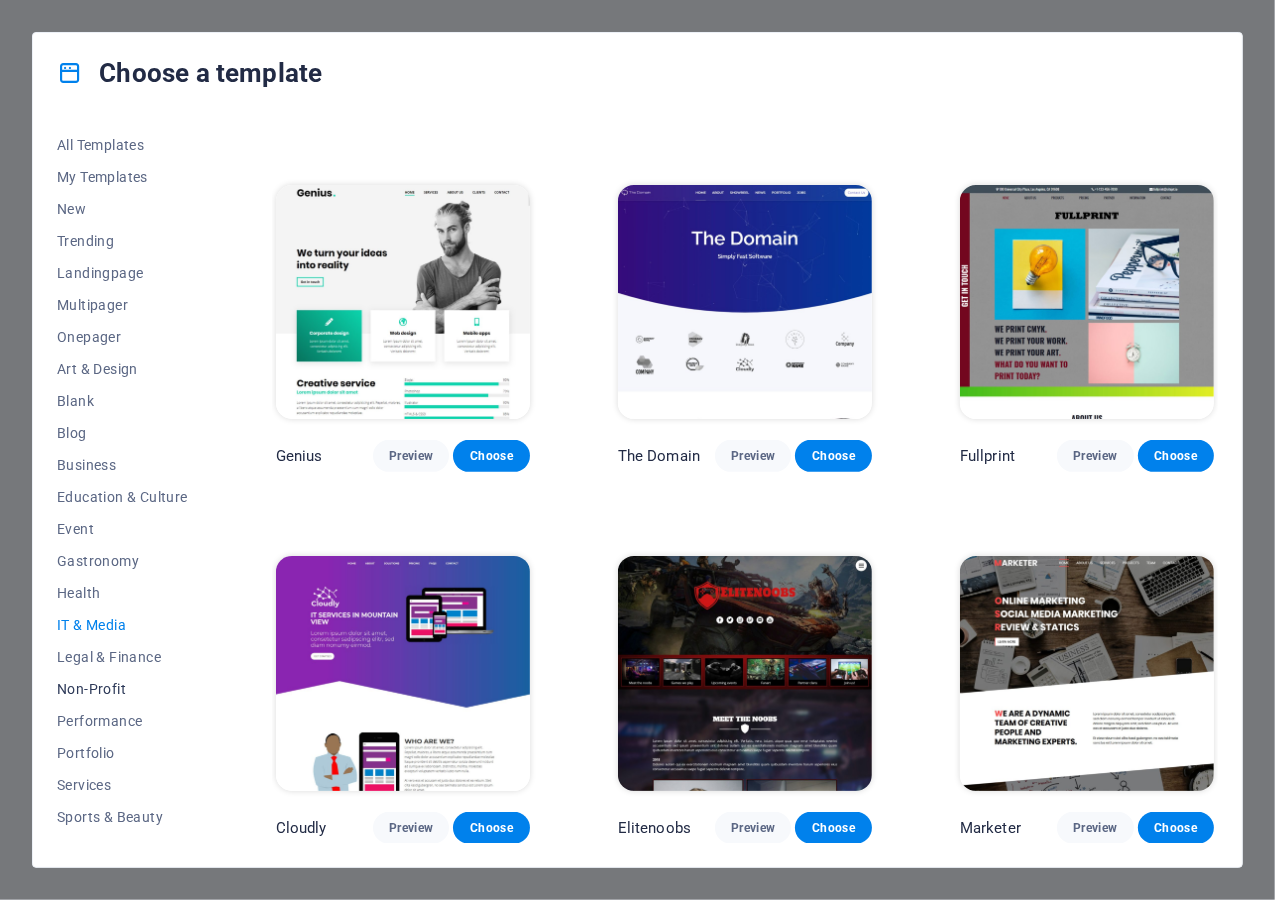 scroll, scrollTop: 85, scrollLeft: 0, axis: vertical 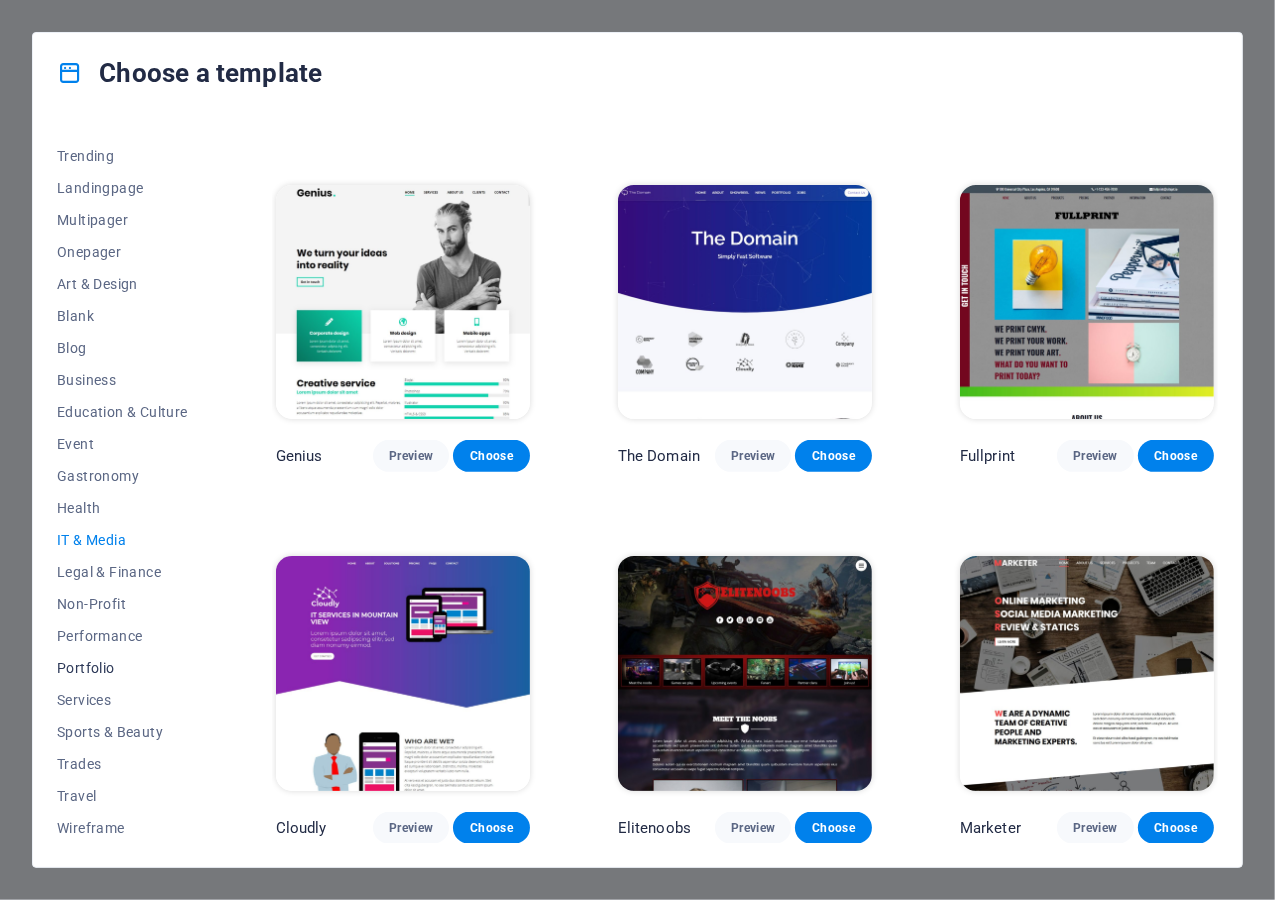 click on "Portfolio" at bounding box center [122, 668] 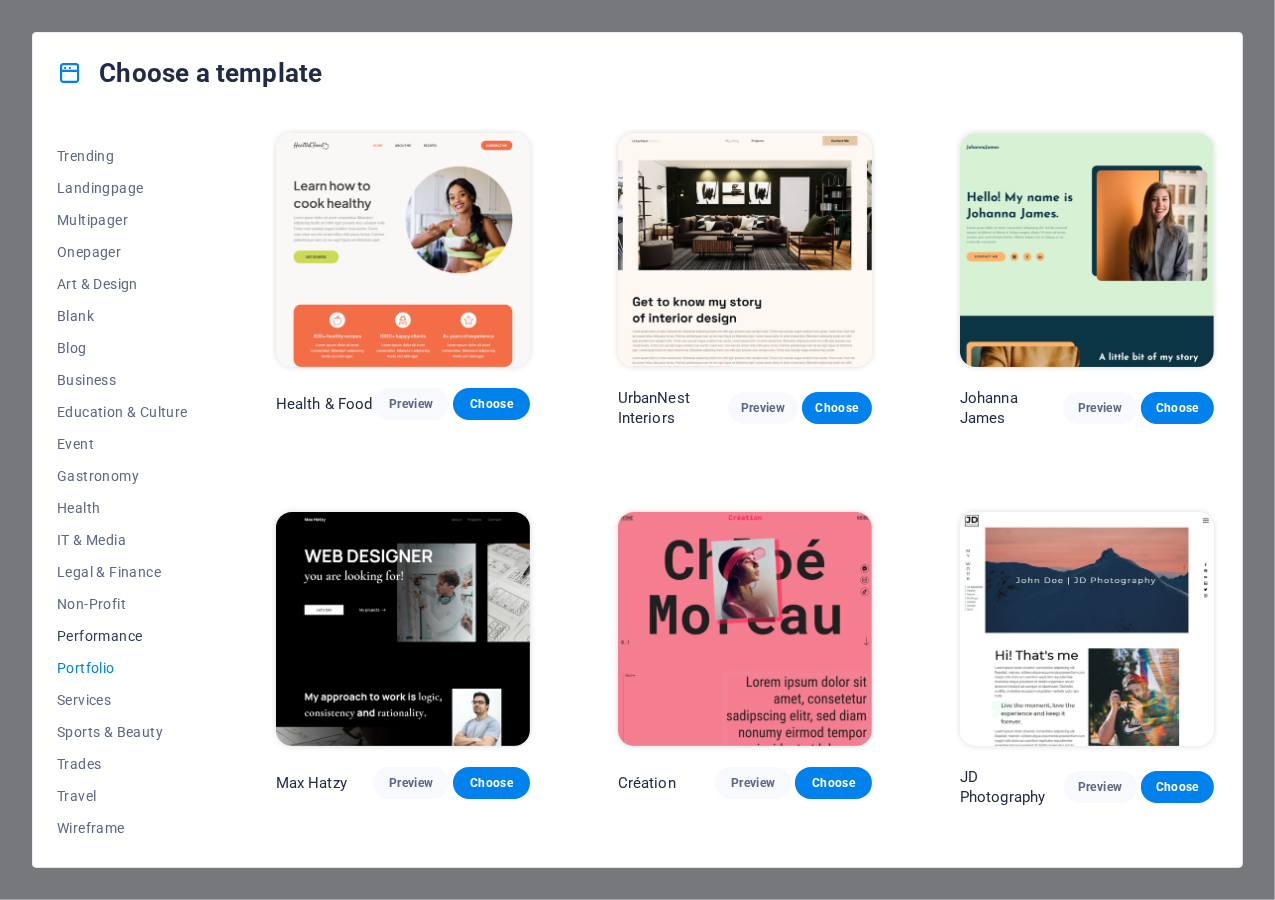 scroll, scrollTop: 0, scrollLeft: 0, axis: both 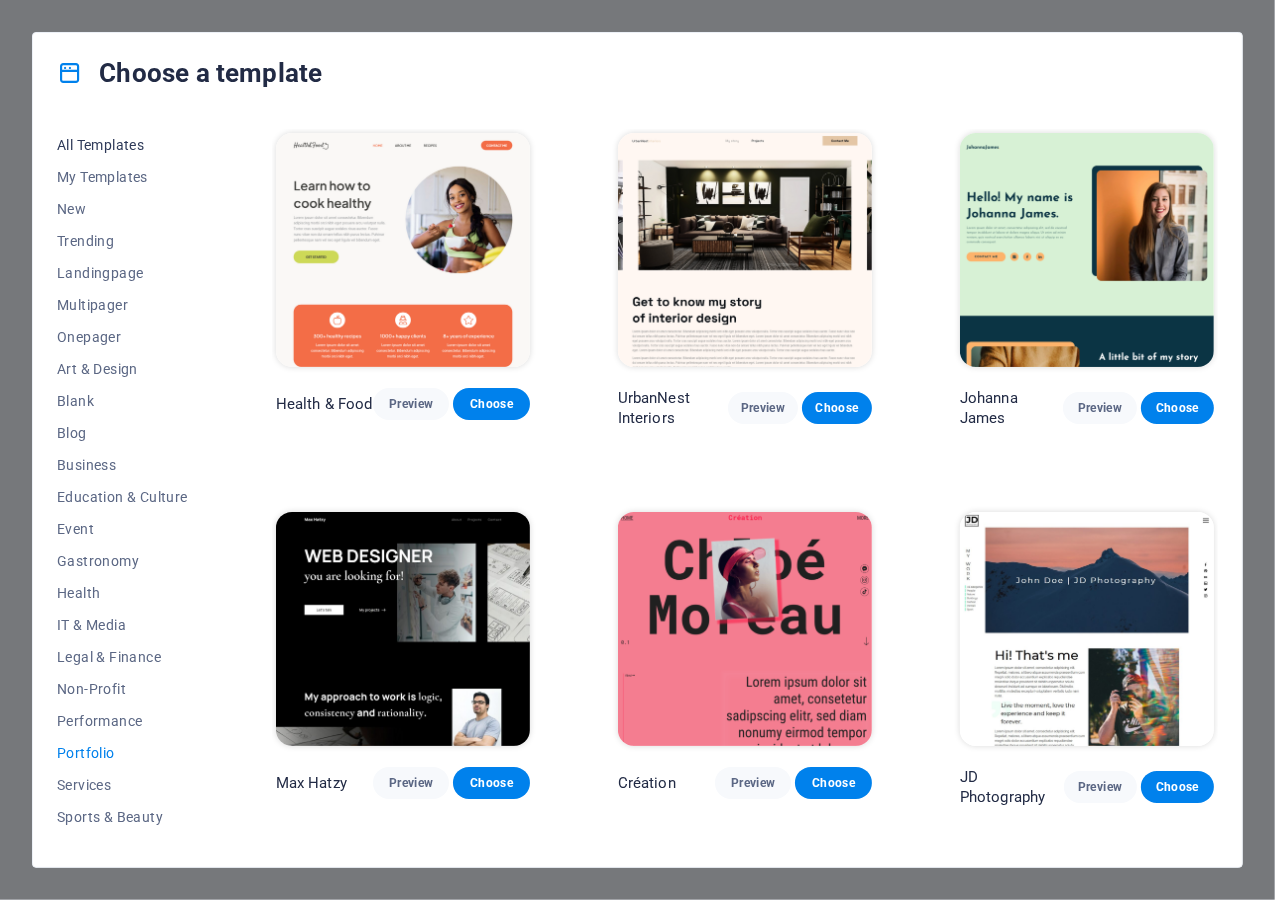 click on "All Templates" at bounding box center [122, 145] 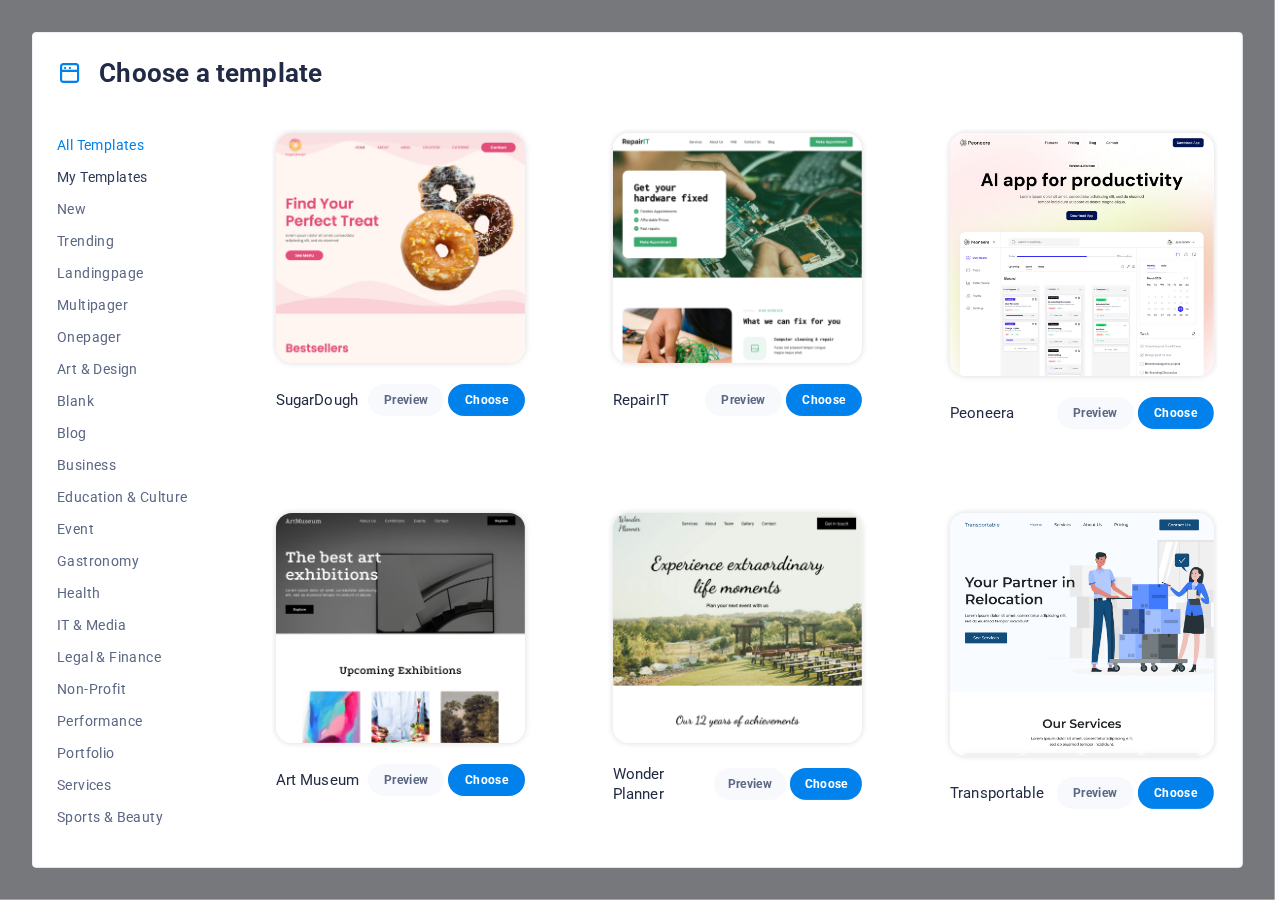 click on "My Templates" at bounding box center (122, 177) 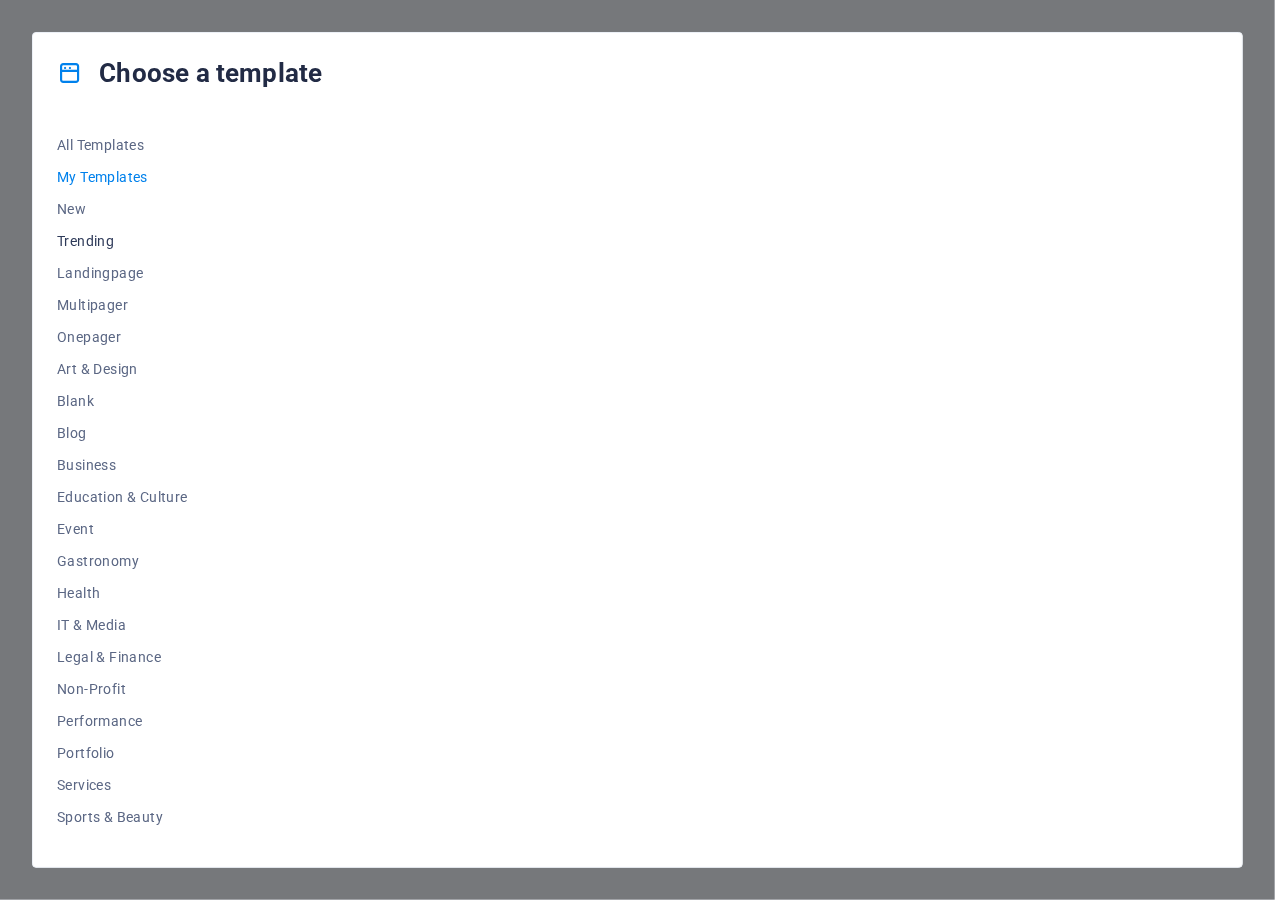 click on "Trending" at bounding box center [122, 241] 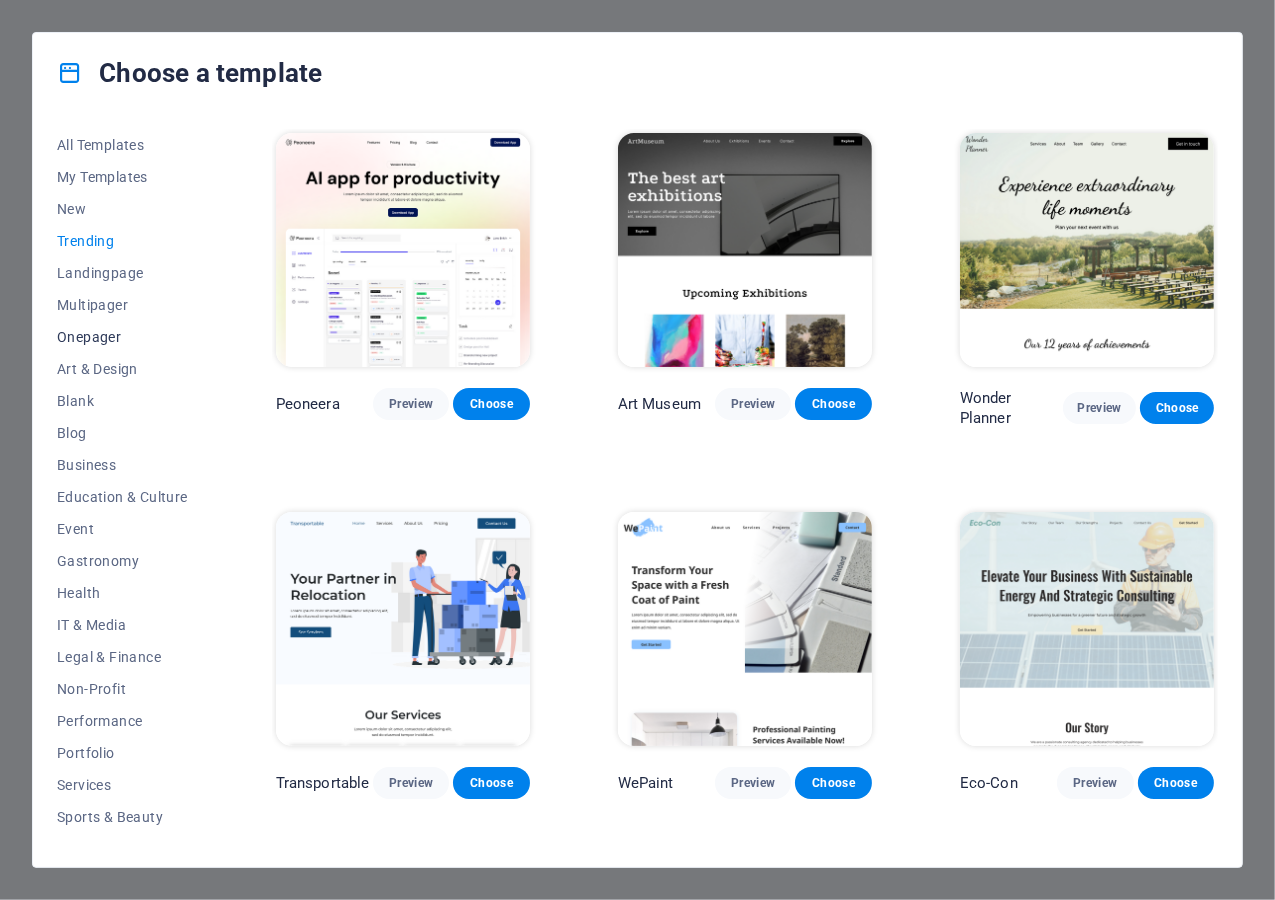 click on "Onepager" at bounding box center [122, 337] 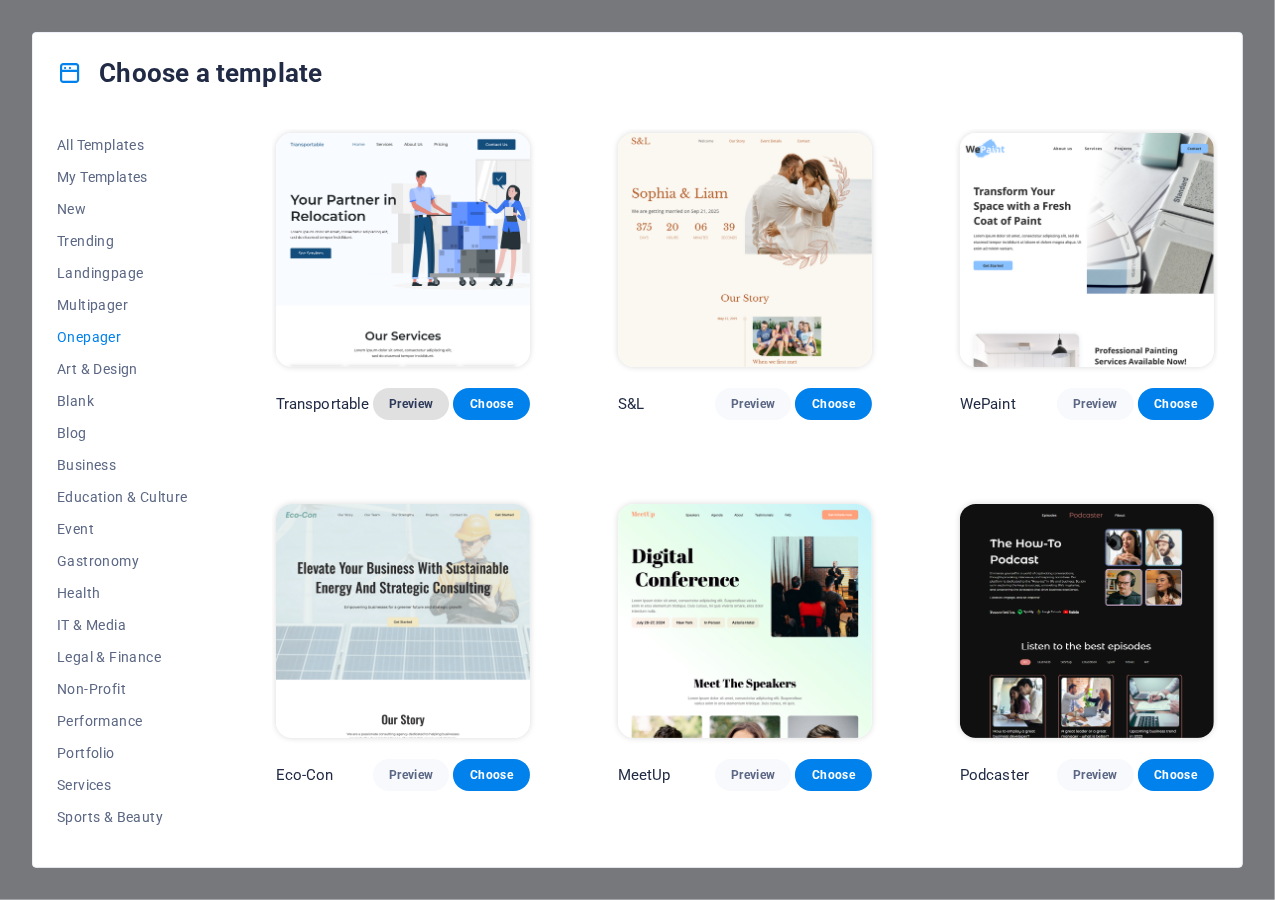 click on "Preview" at bounding box center (411, 404) 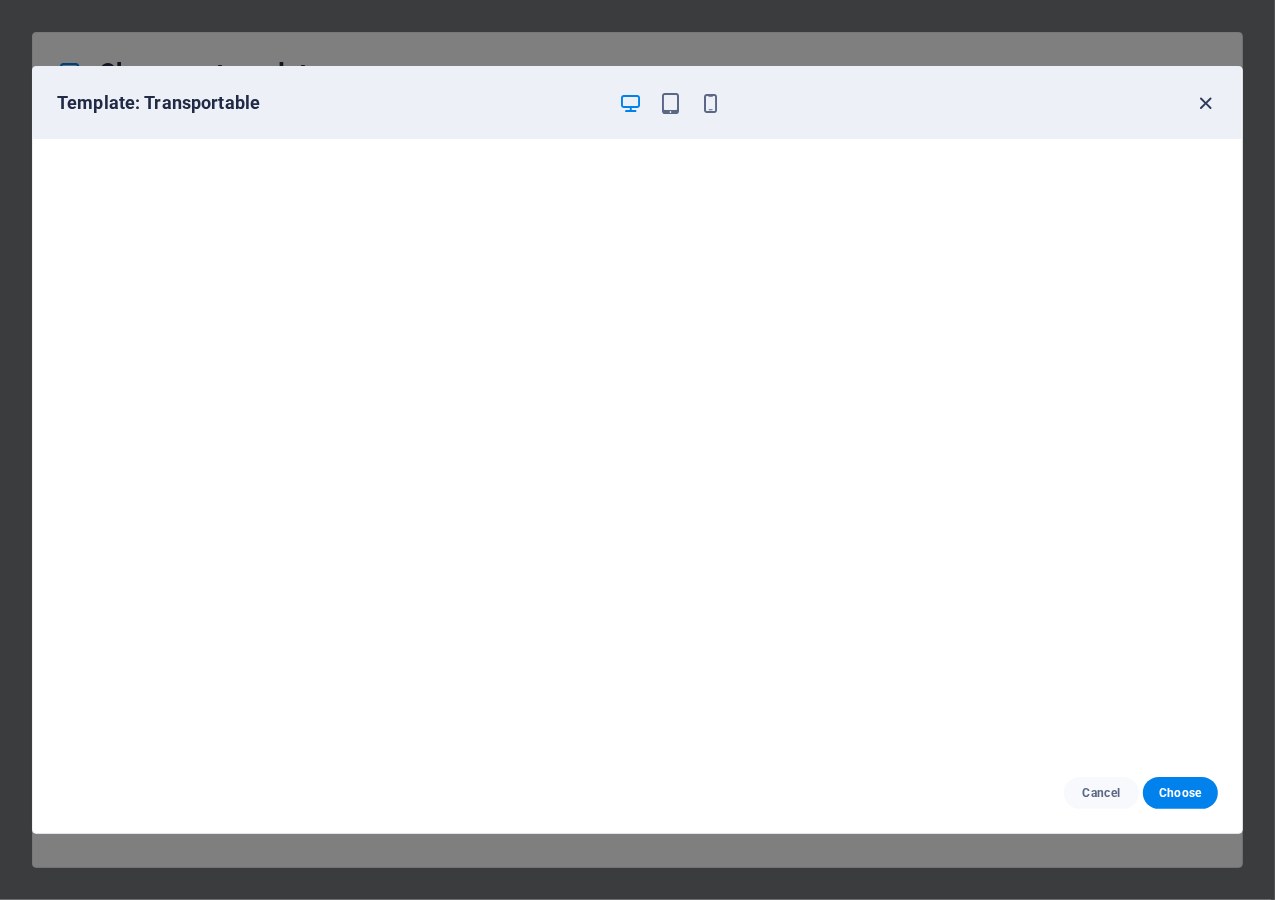 click at bounding box center (1206, 103) 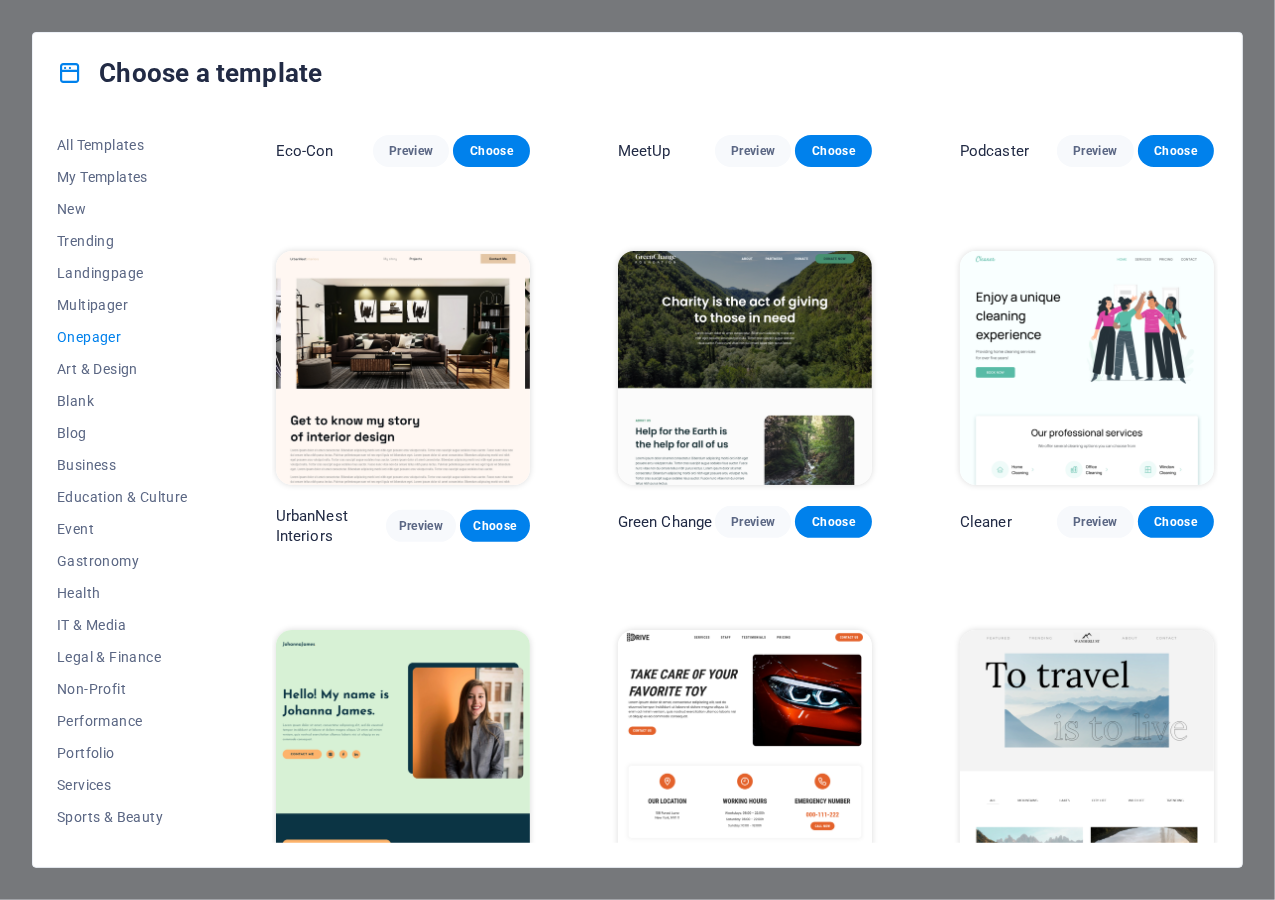scroll, scrollTop: 24, scrollLeft: 0, axis: vertical 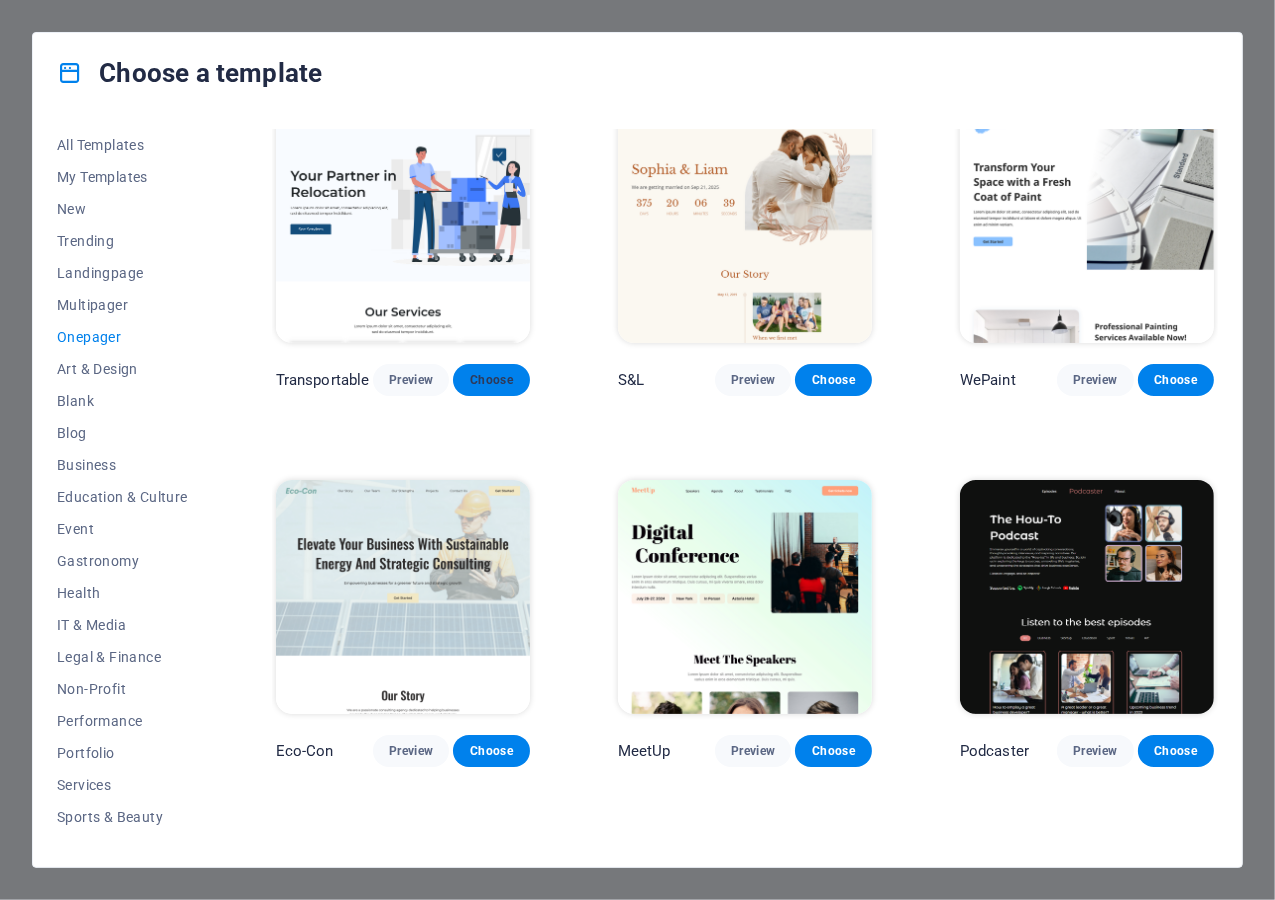 click on "Choose" at bounding box center [491, 380] 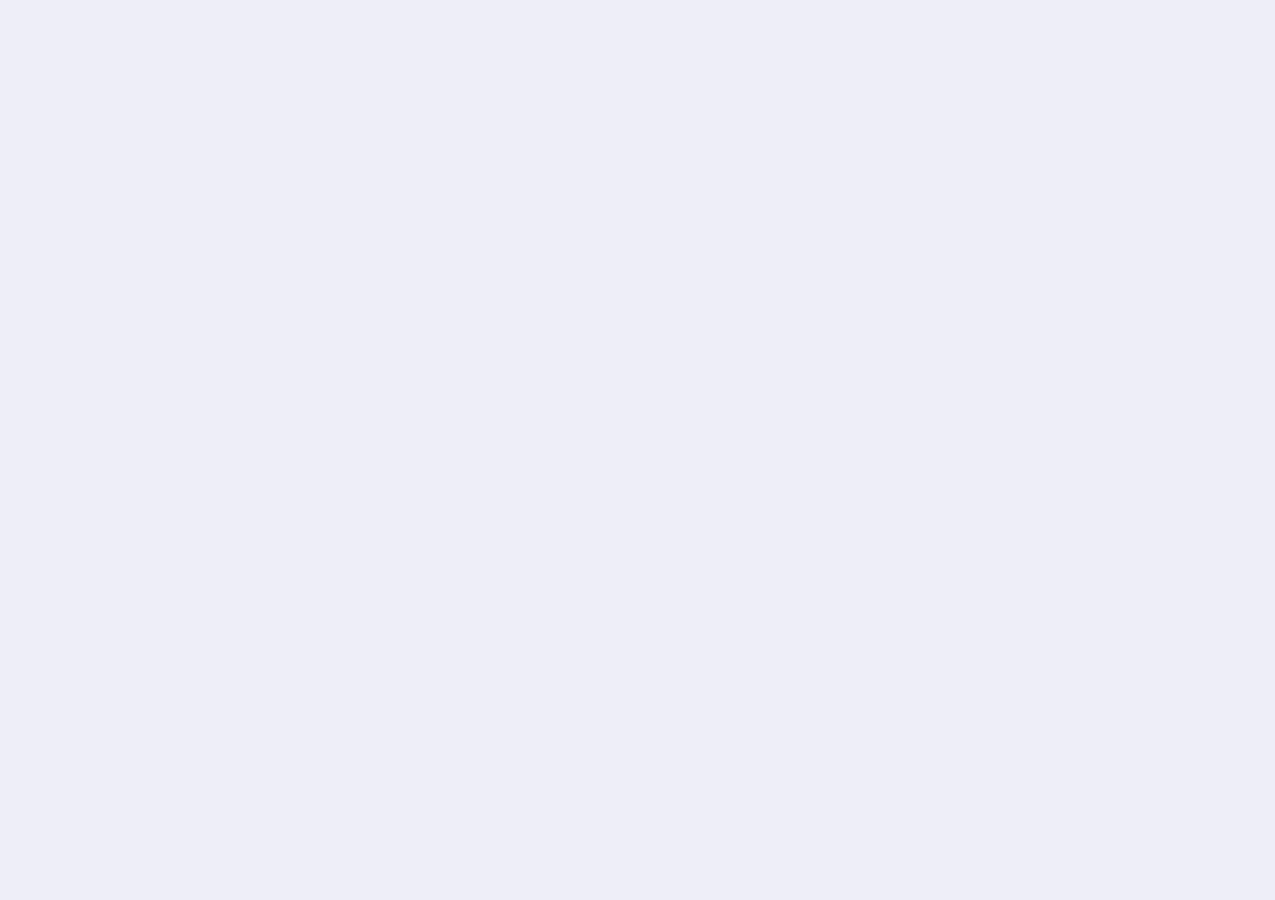 scroll, scrollTop: 0, scrollLeft: 0, axis: both 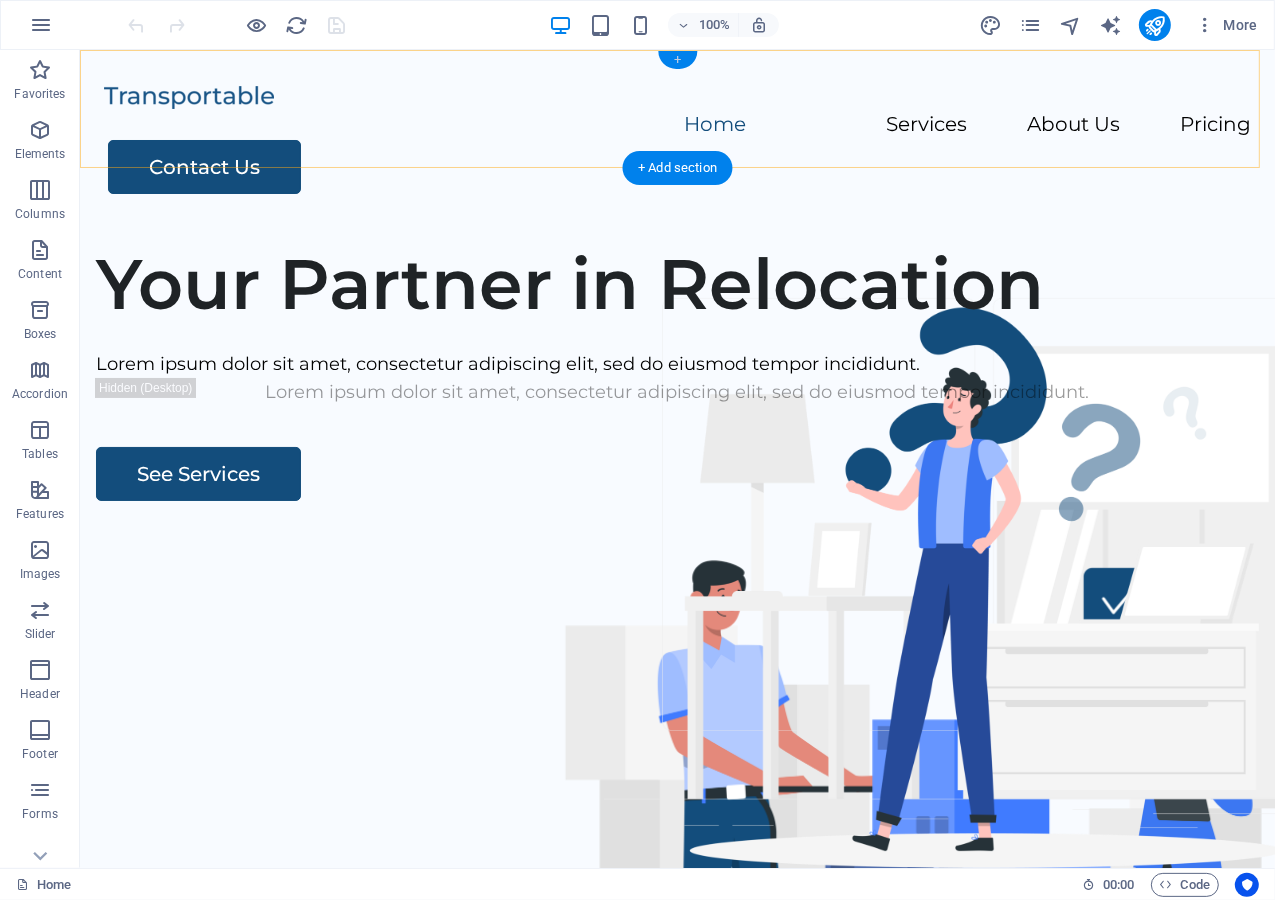 click on "+" at bounding box center (677, 60) 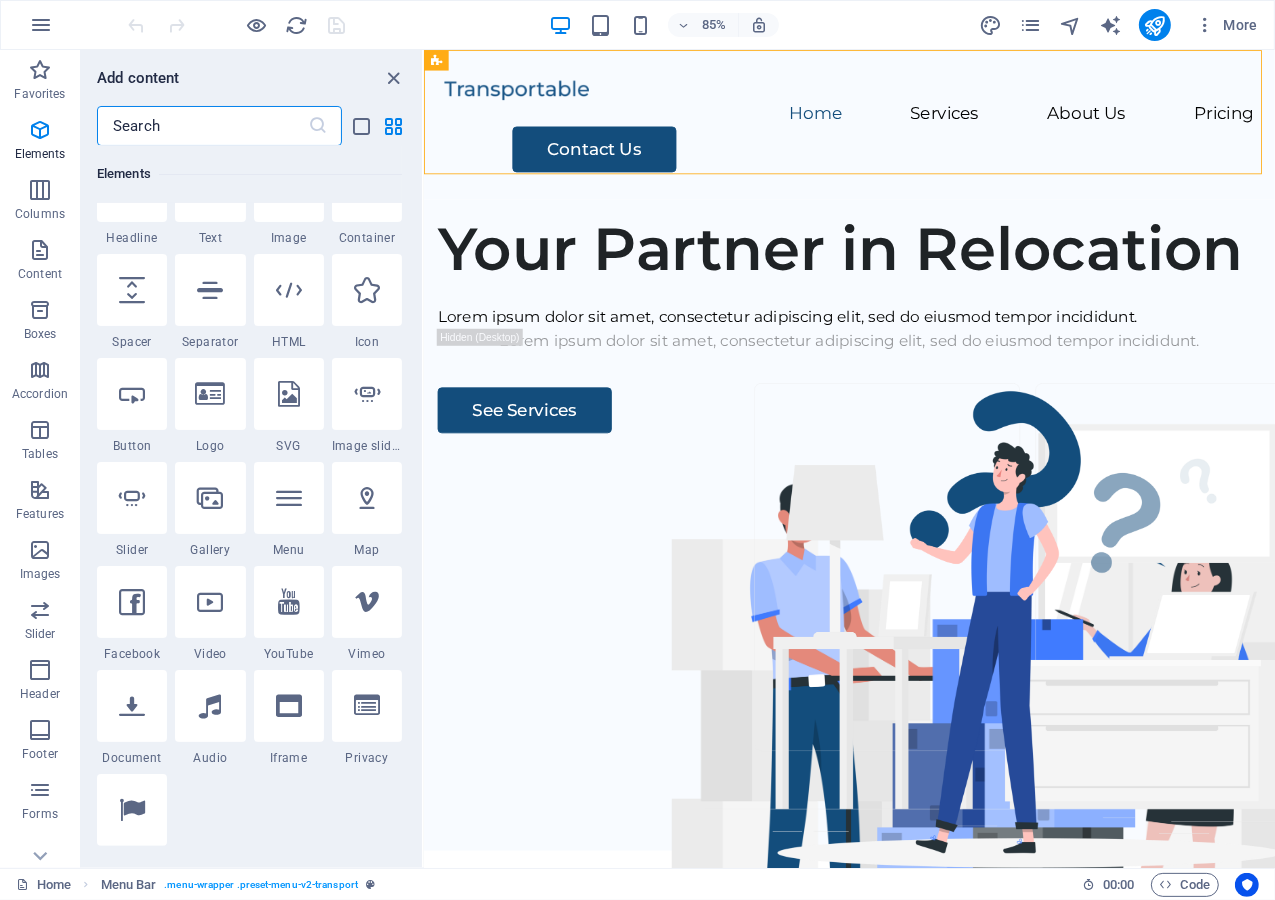 scroll, scrollTop: 0, scrollLeft: 0, axis: both 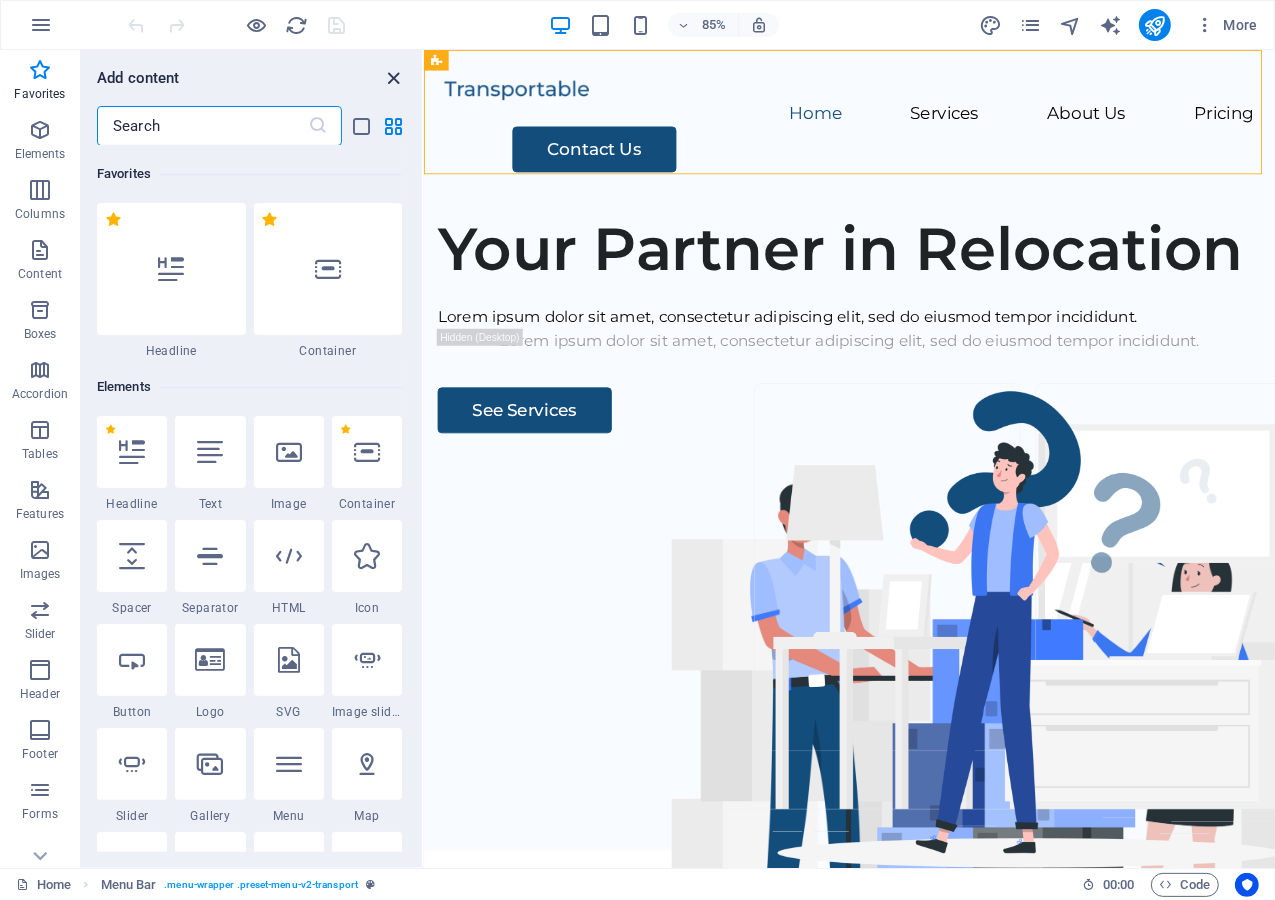 click at bounding box center [394, 78] 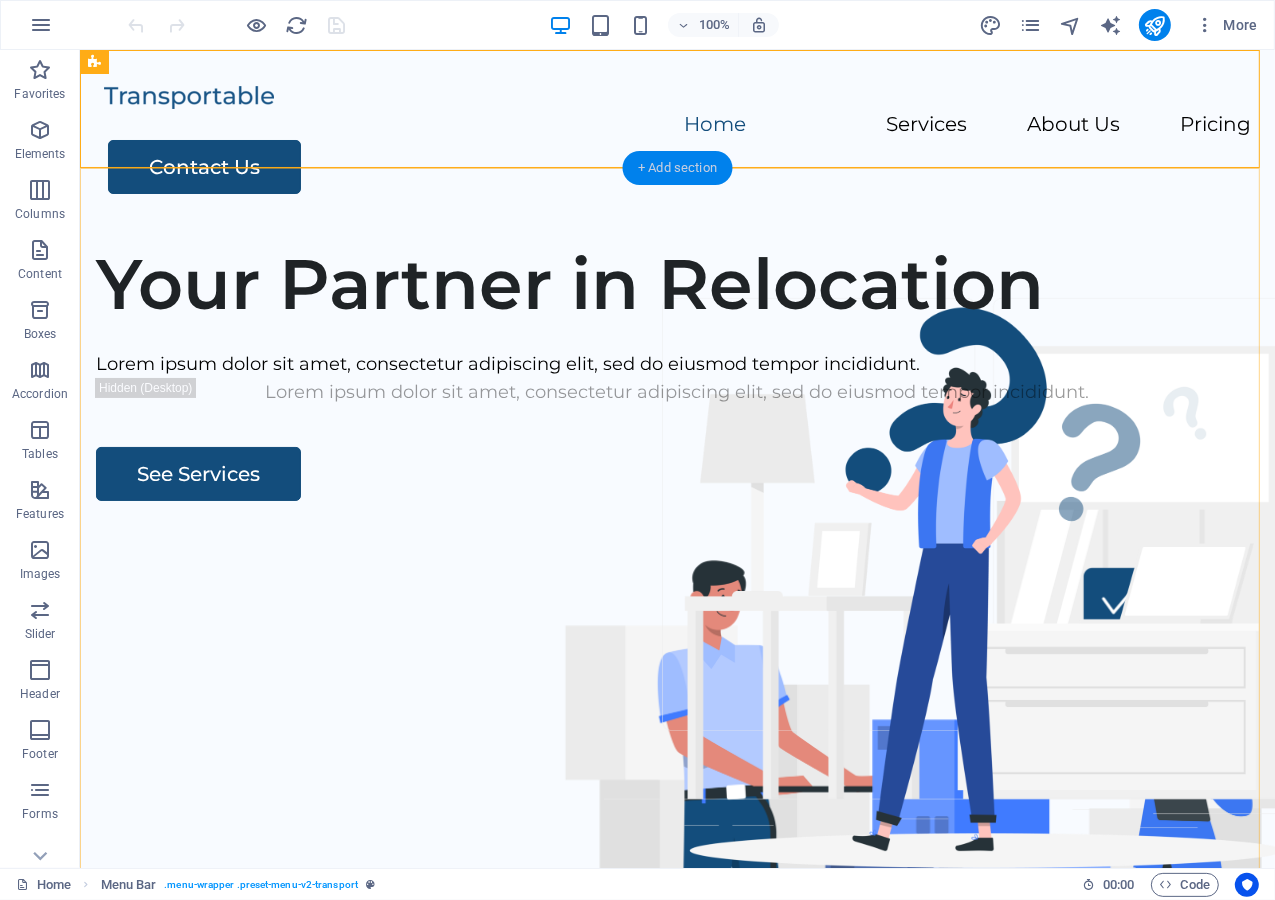 click on "+ Add section" at bounding box center (677, 168) 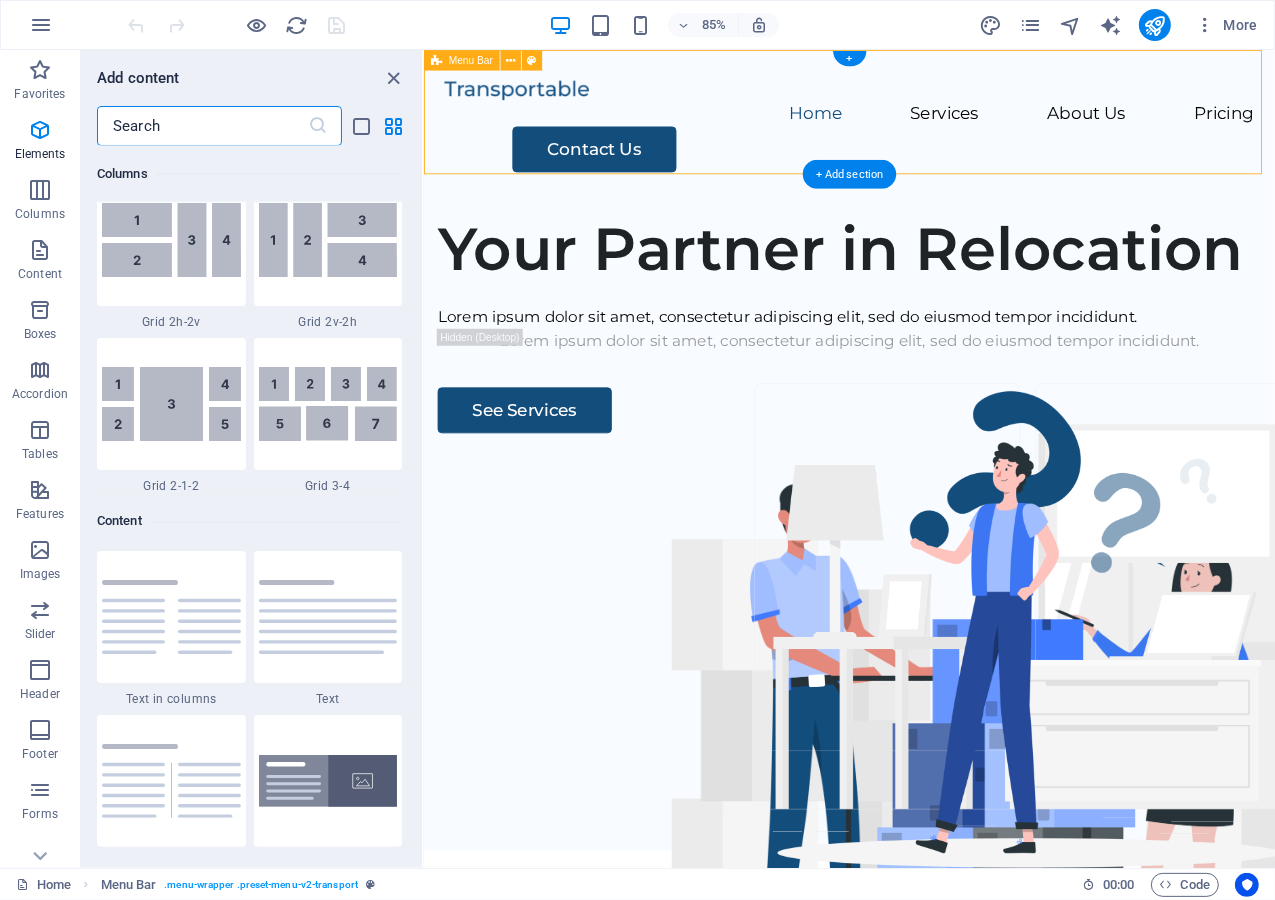 scroll, scrollTop: 3499, scrollLeft: 0, axis: vertical 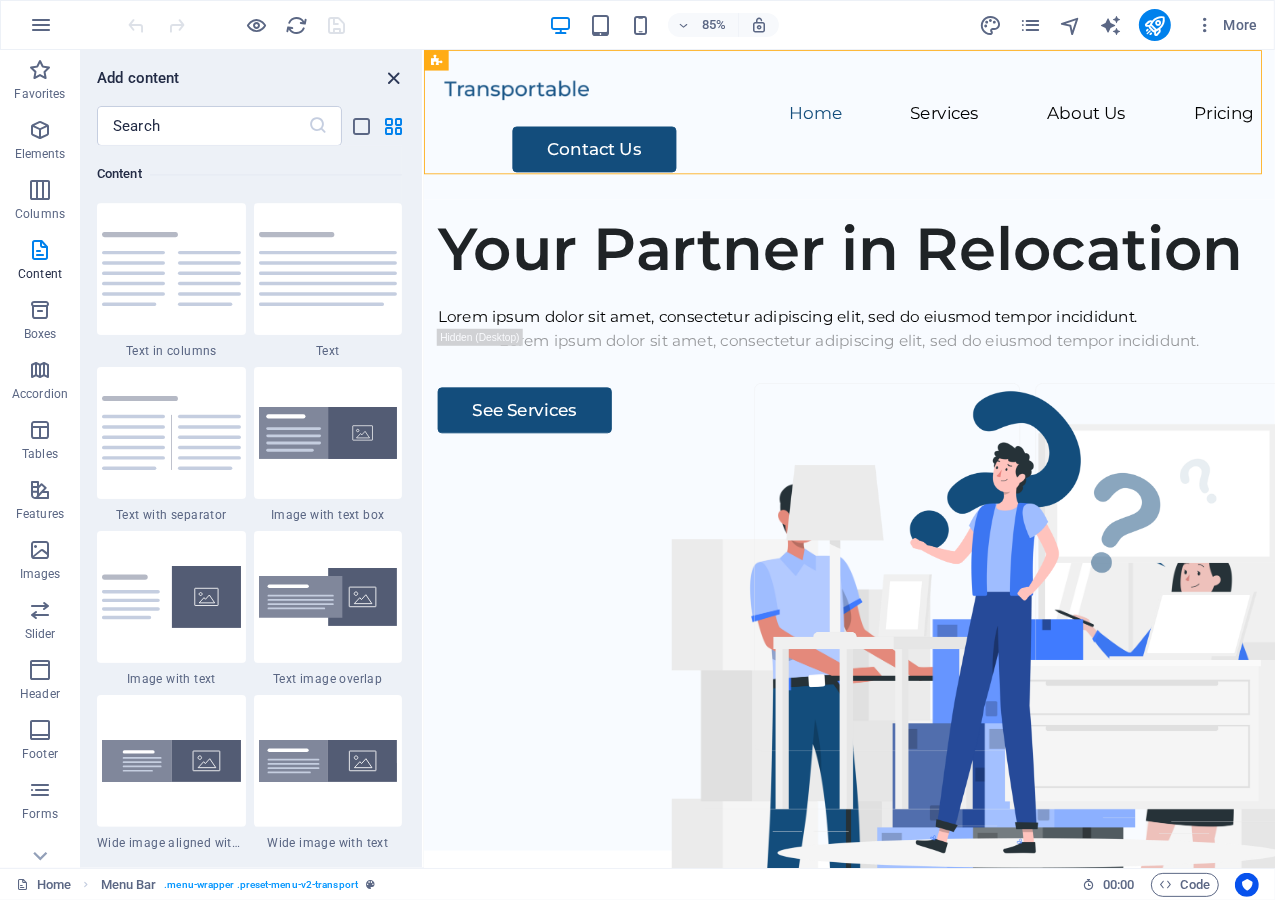 click at bounding box center [394, 78] 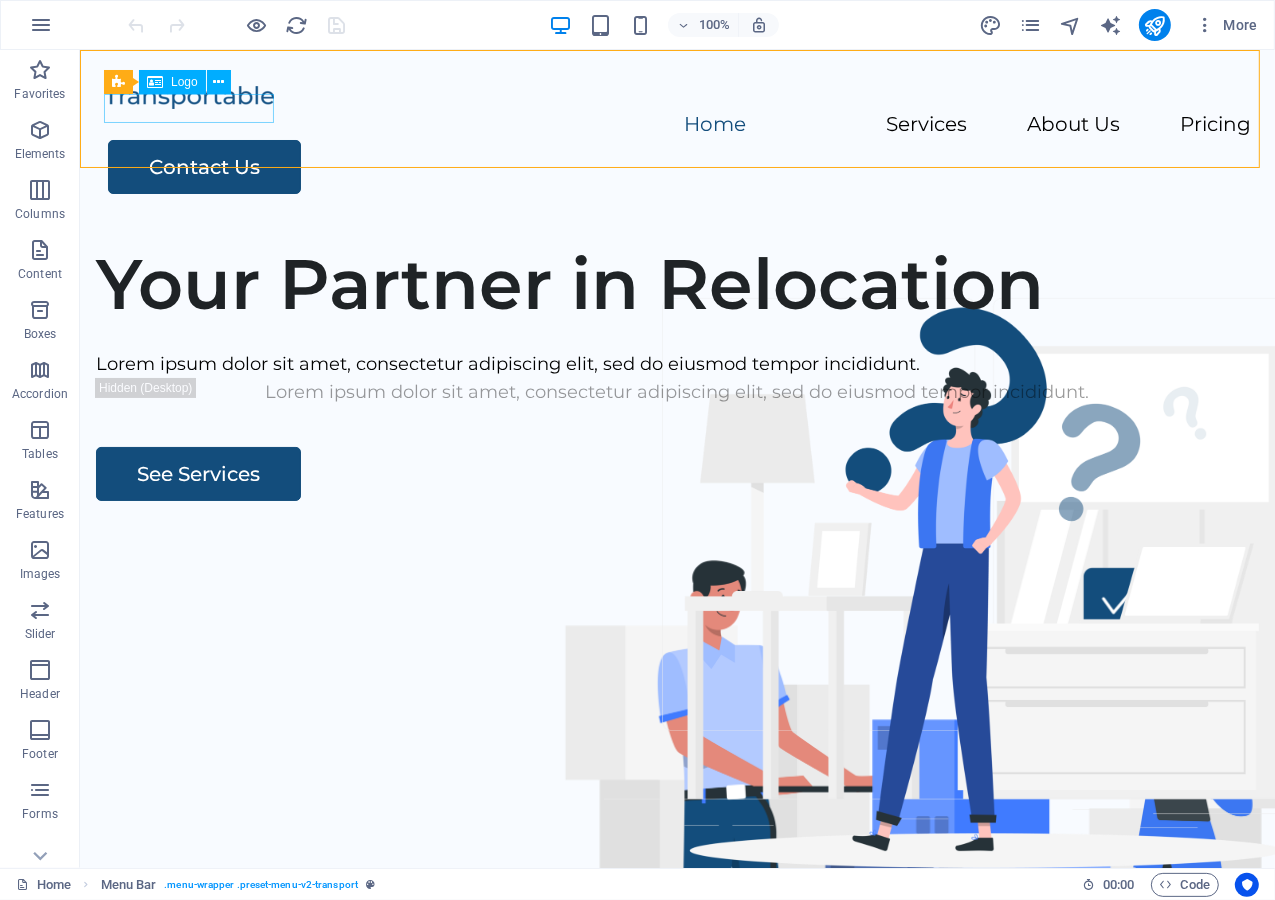 click on "Logo" at bounding box center [184, 82] 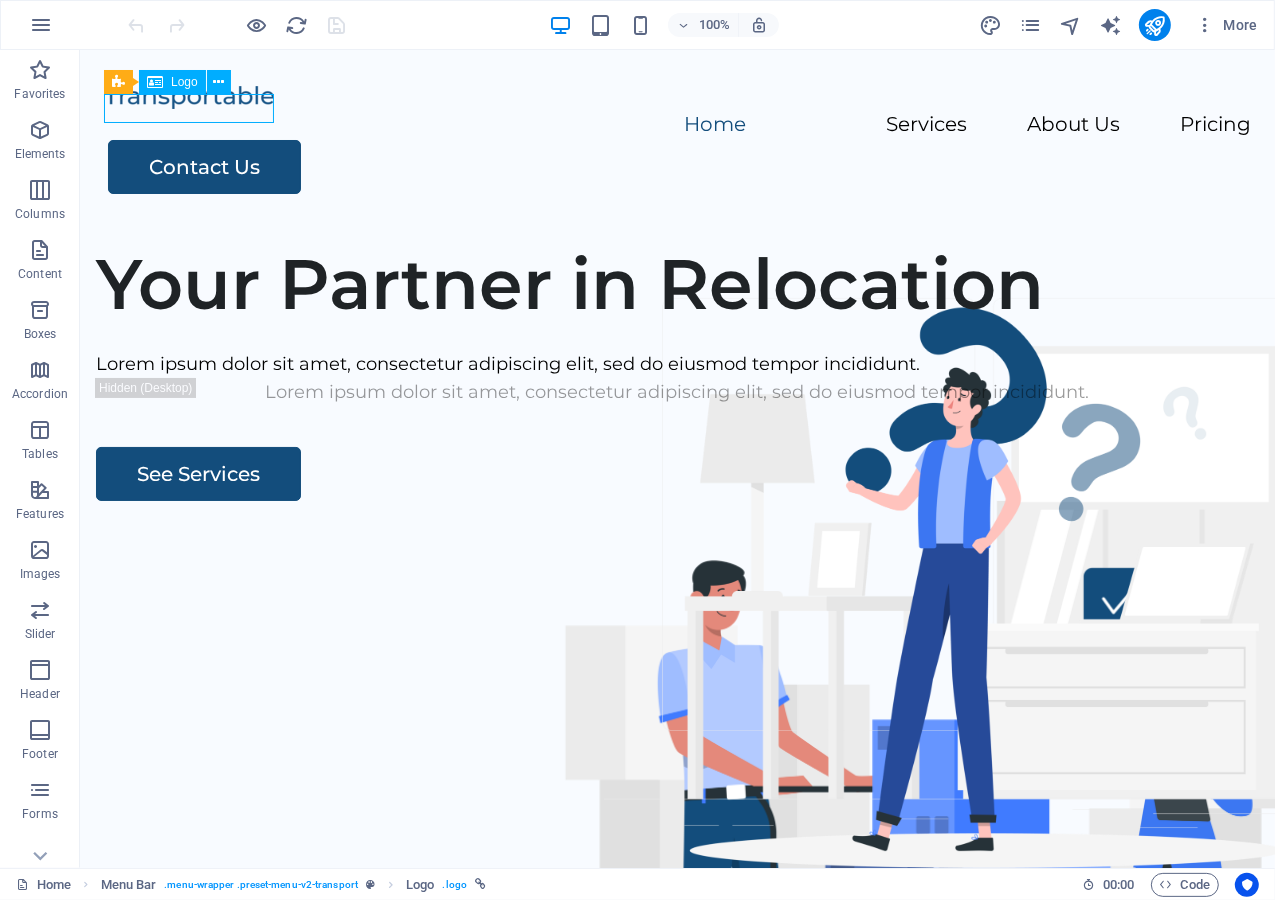 click on "Logo" at bounding box center [184, 82] 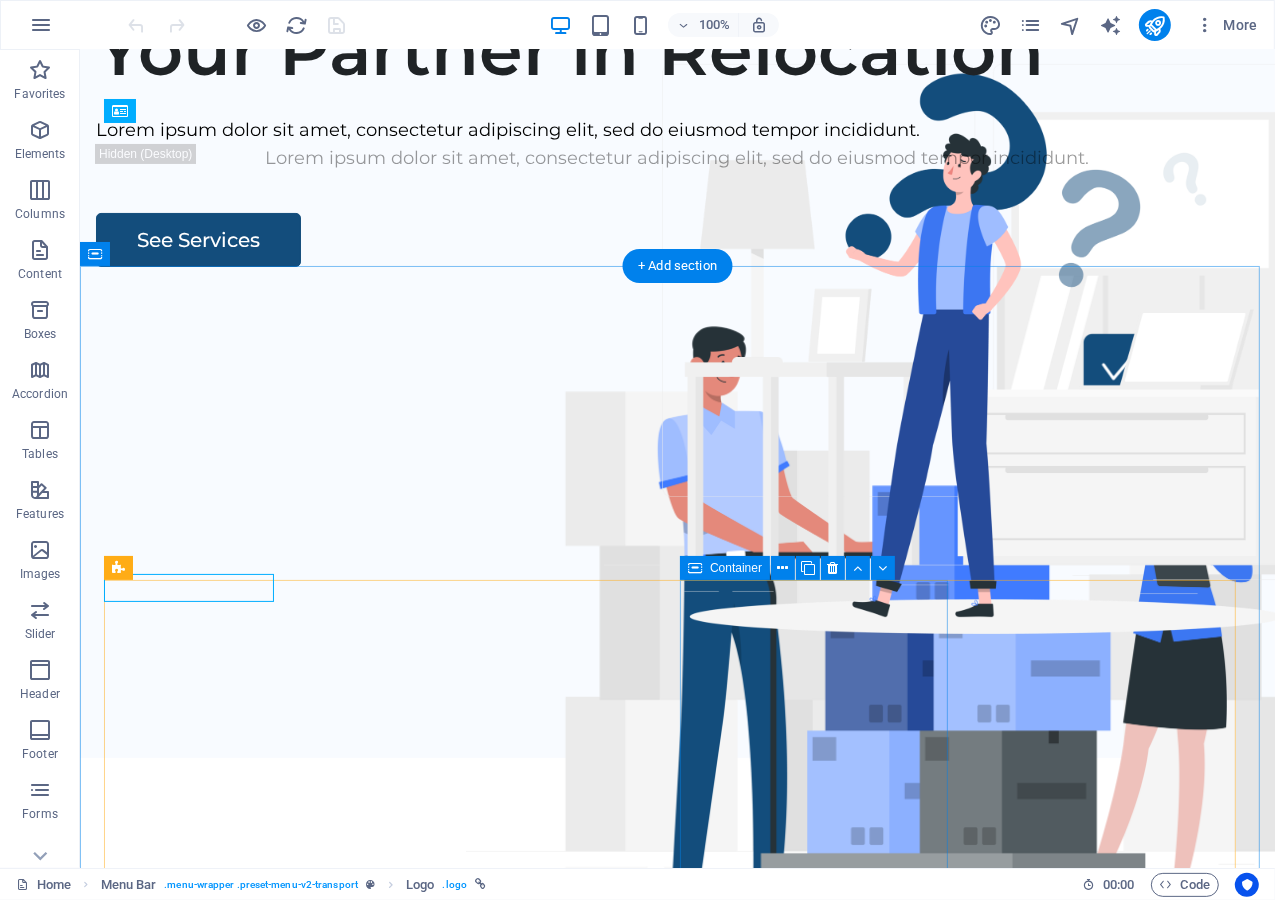 scroll, scrollTop: 0, scrollLeft: 0, axis: both 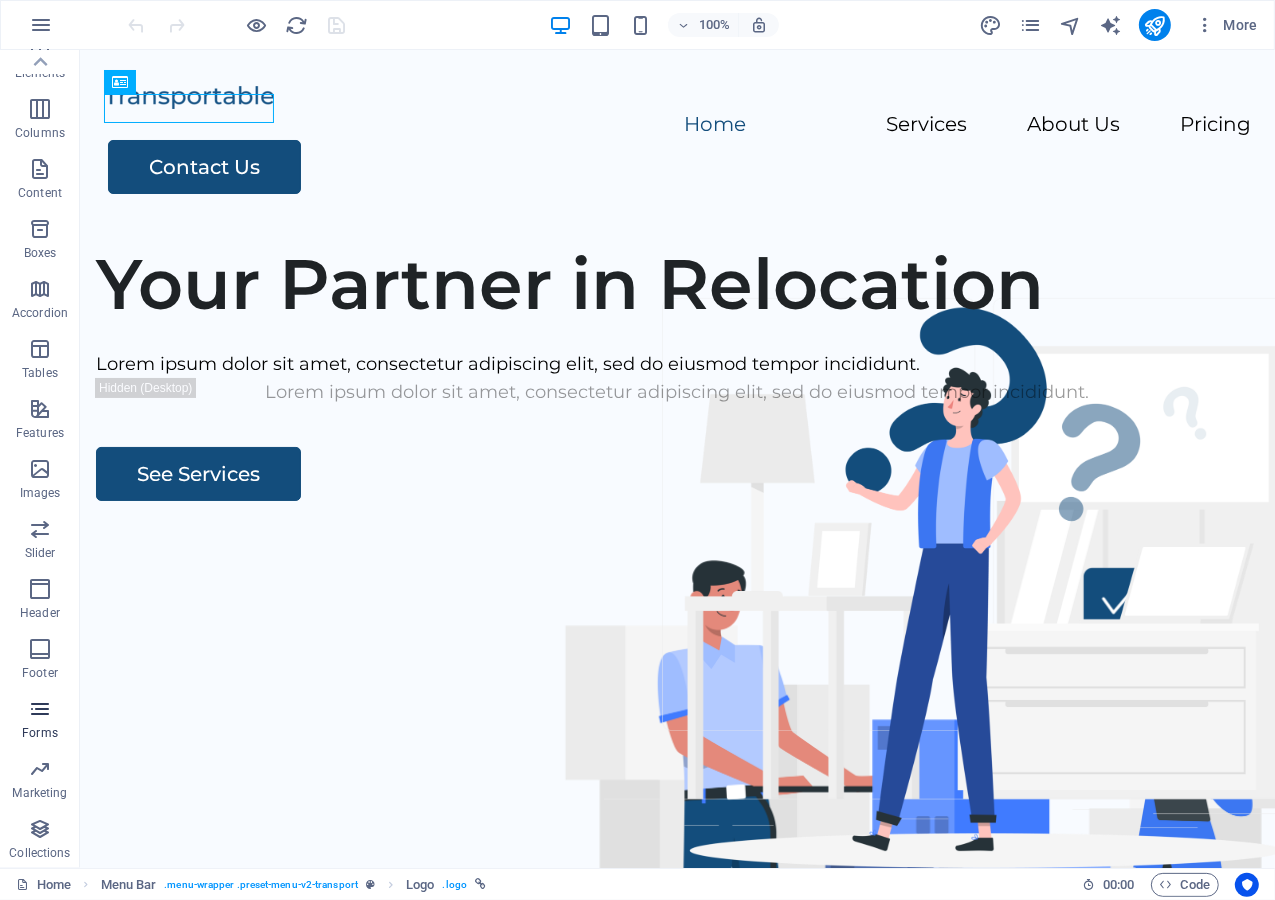 click on "Forms" at bounding box center (40, 733) 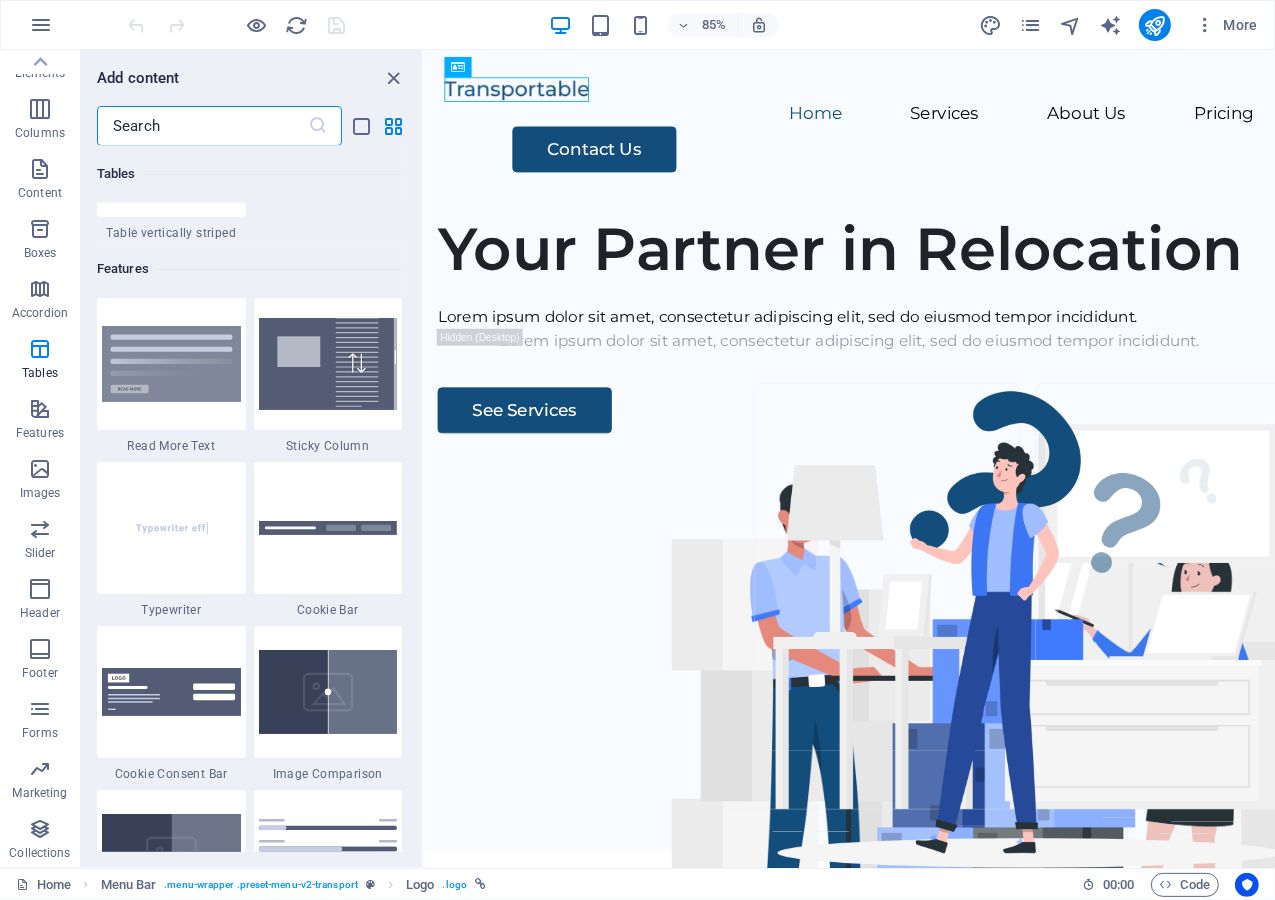 scroll, scrollTop: 7200, scrollLeft: 0, axis: vertical 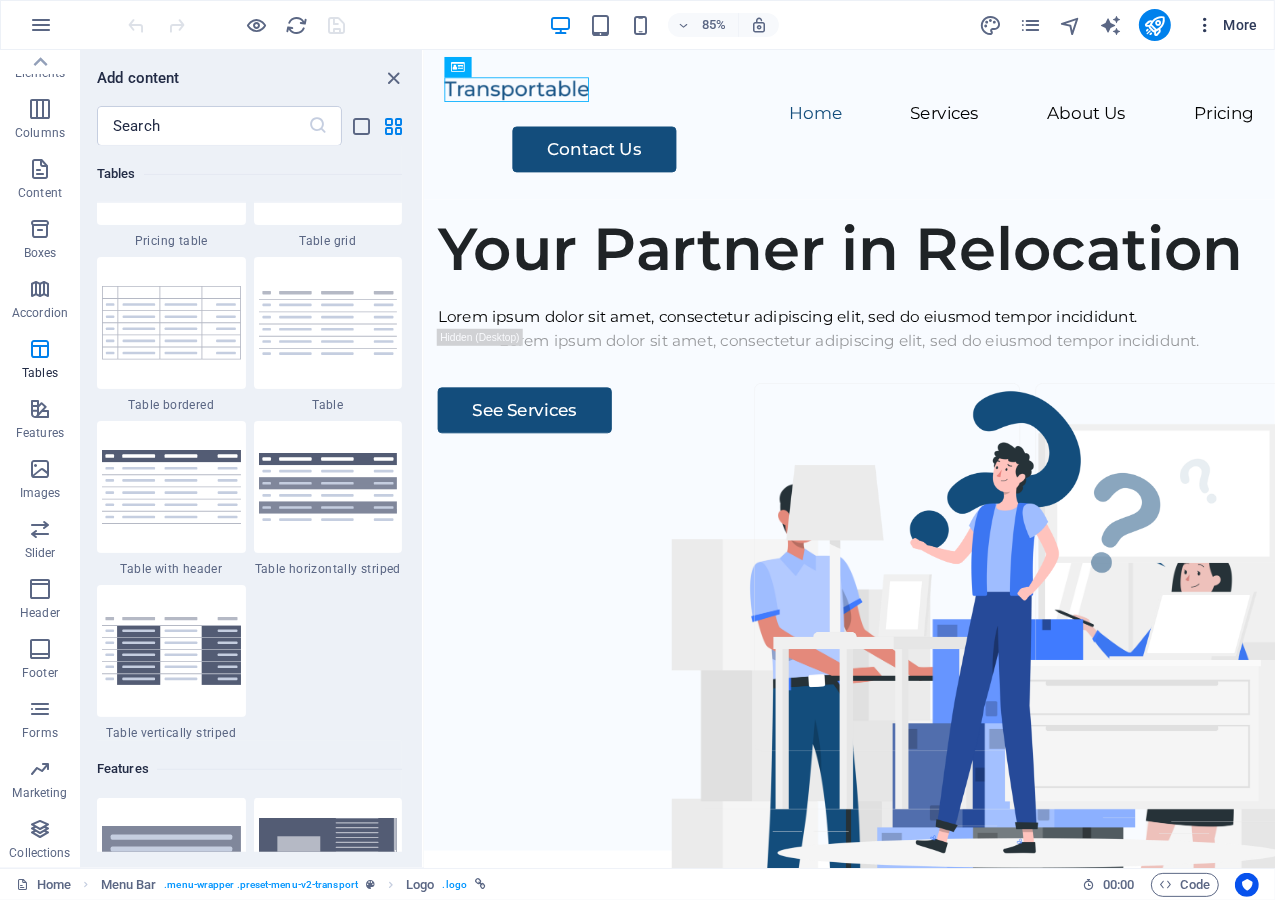 click at bounding box center [1205, 25] 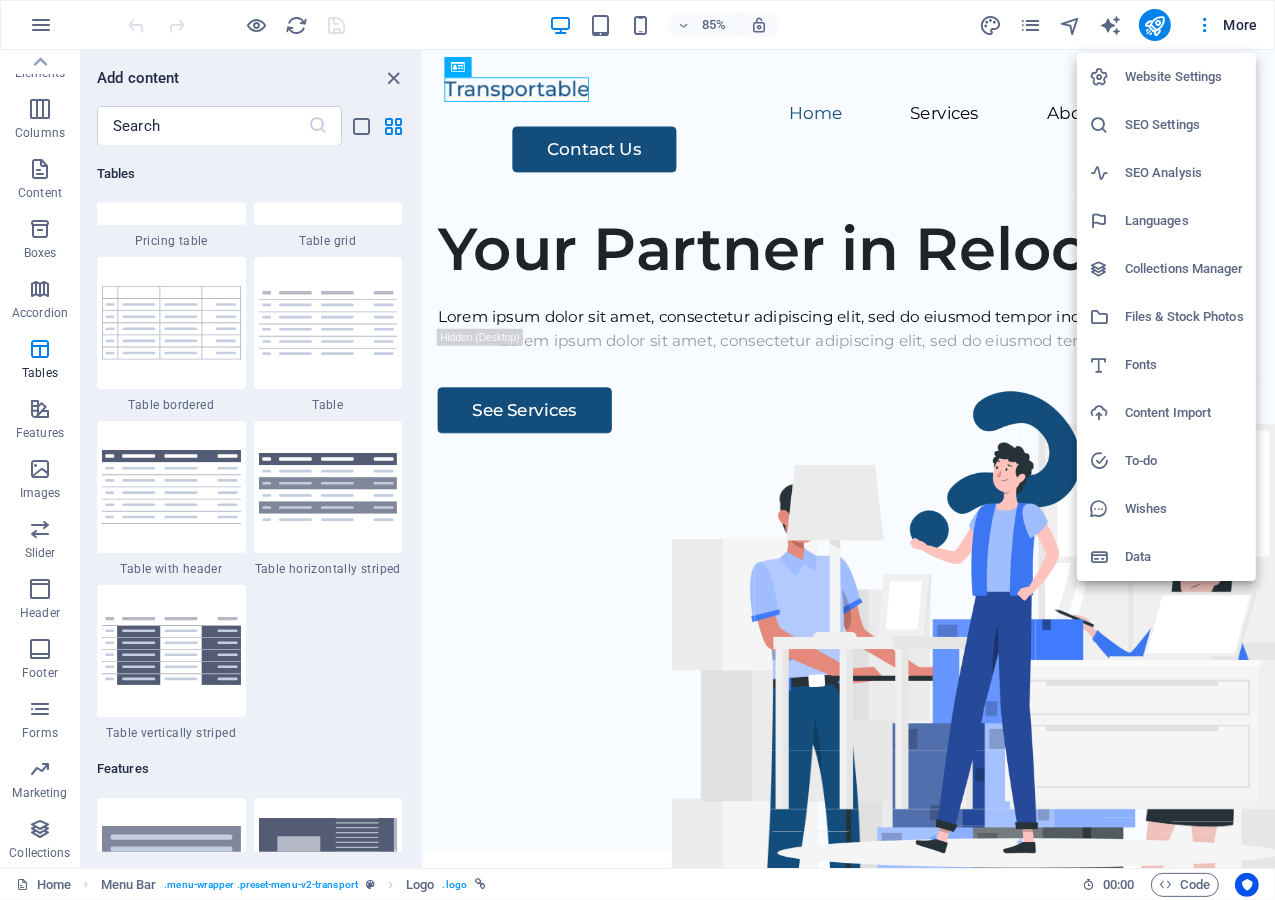 click at bounding box center (637, 450) 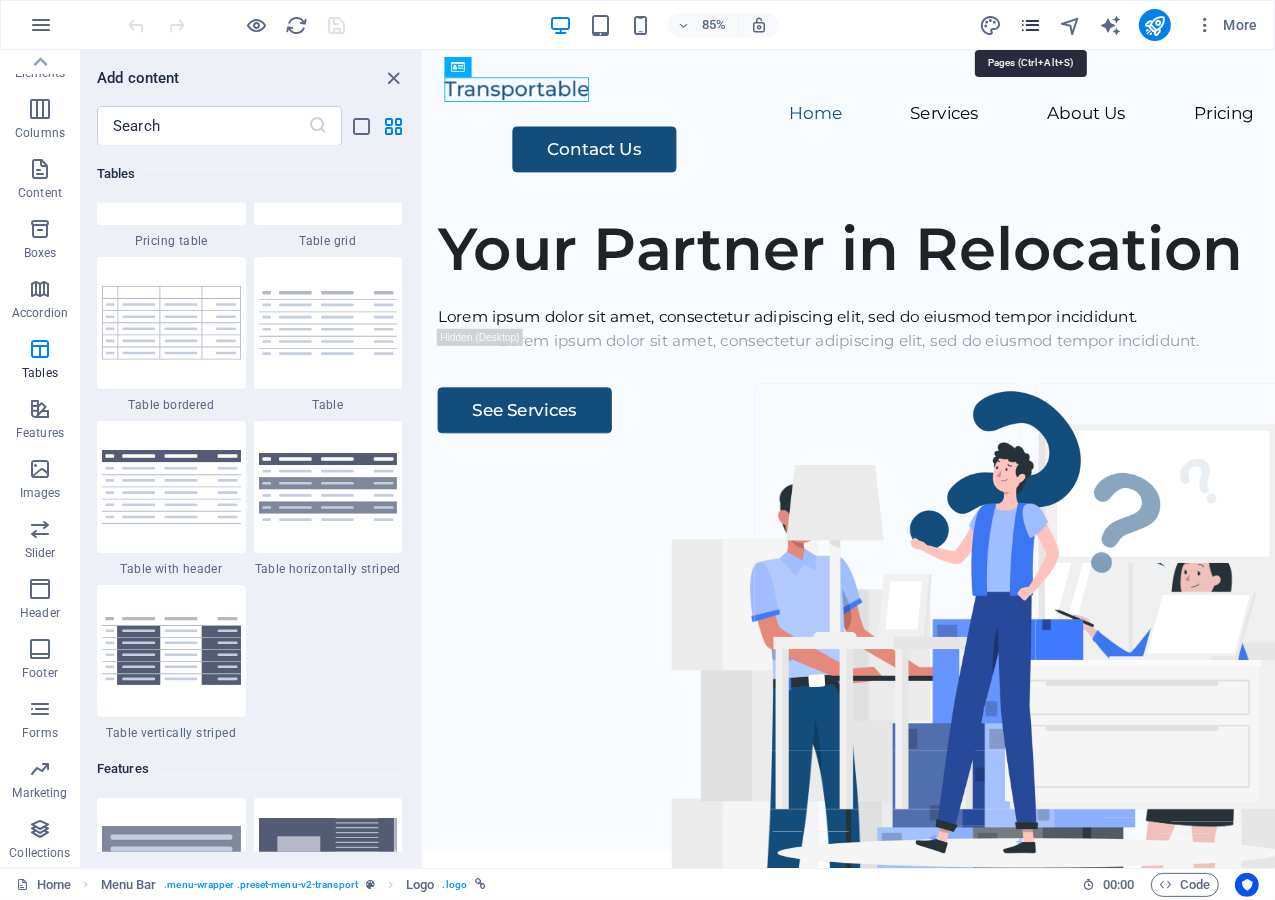 click at bounding box center [1030, 25] 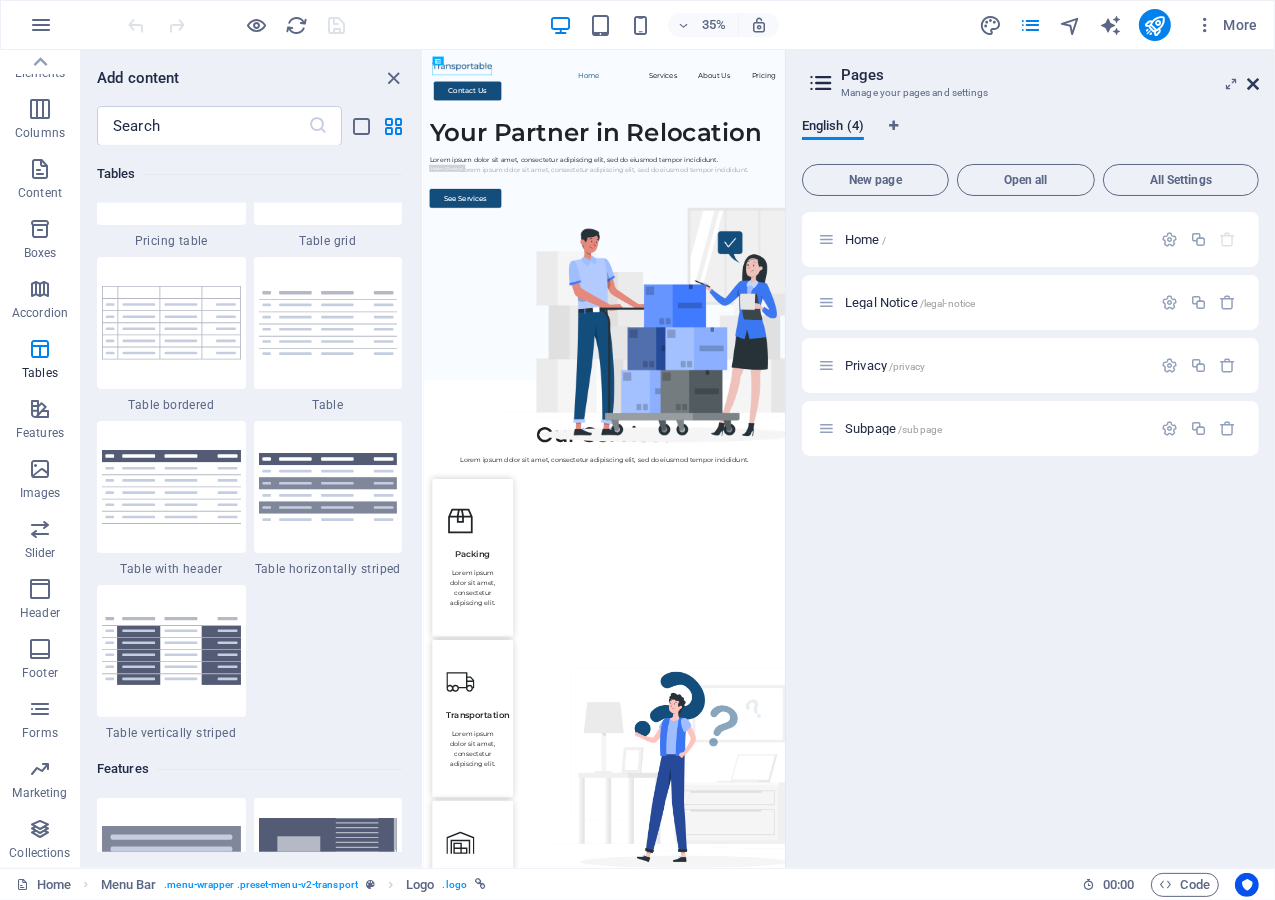 click at bounding box center [1253, 84] 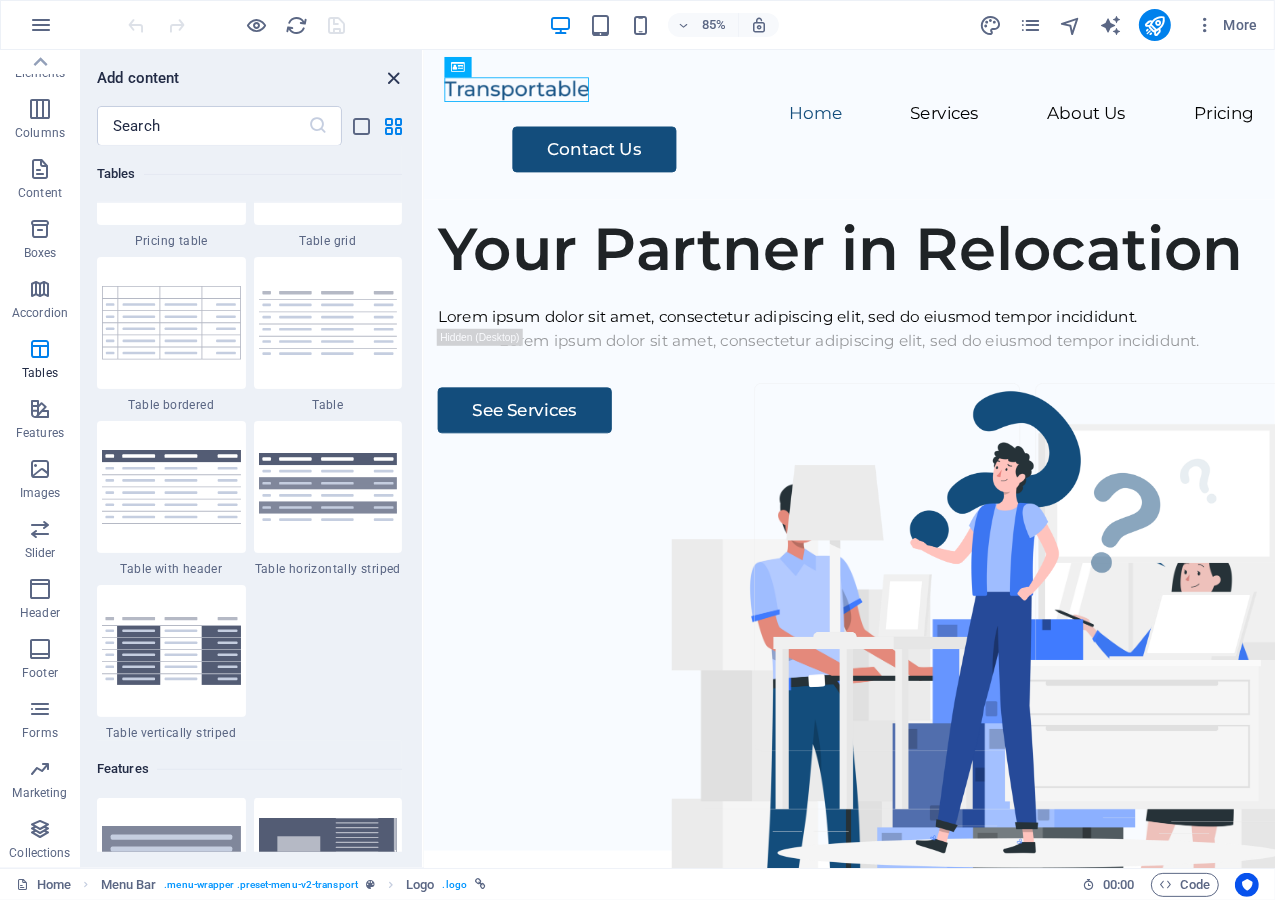 click at bounding box center (394, 78) 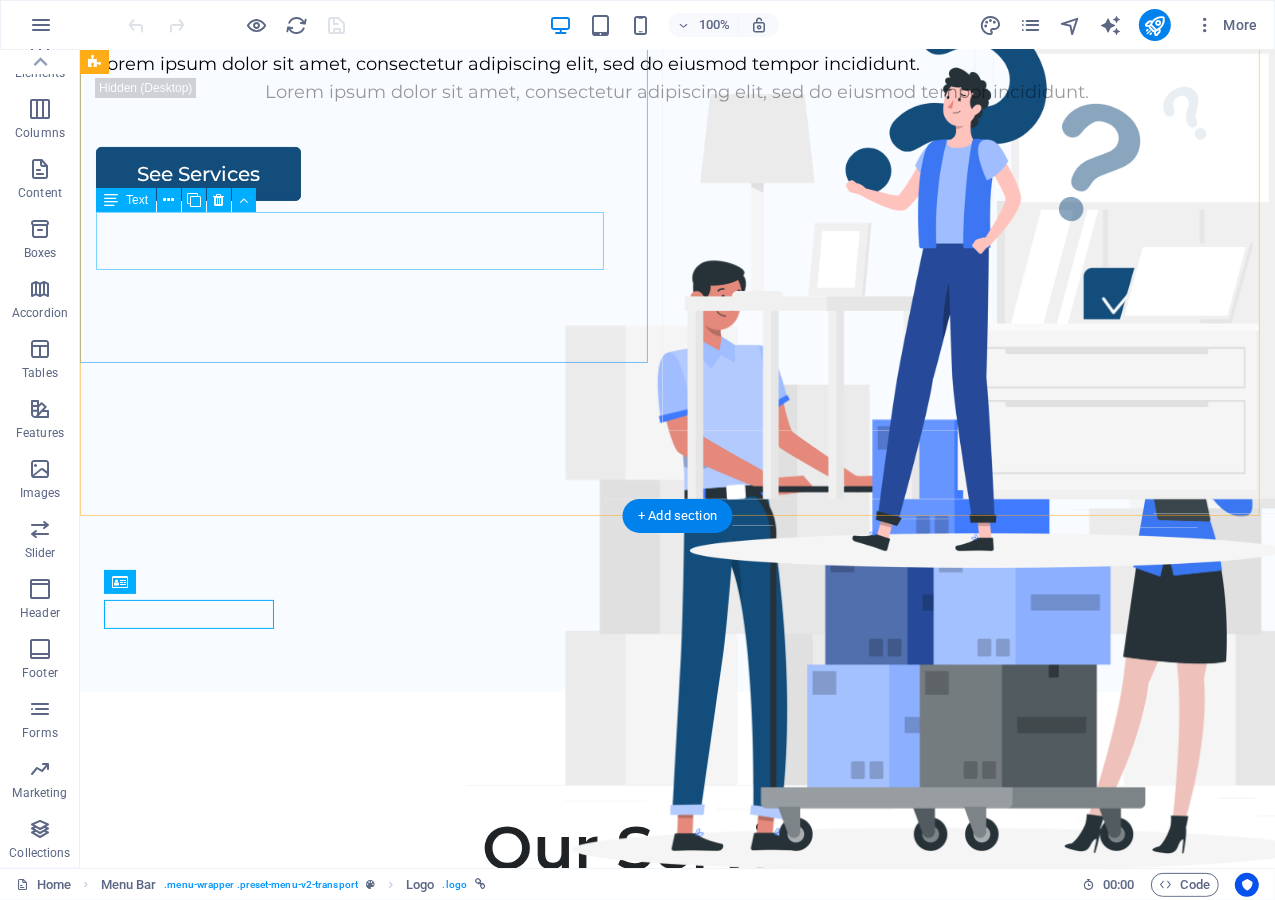 scroll, scrollTop: 0, scrollLeft: 0, axis: both 